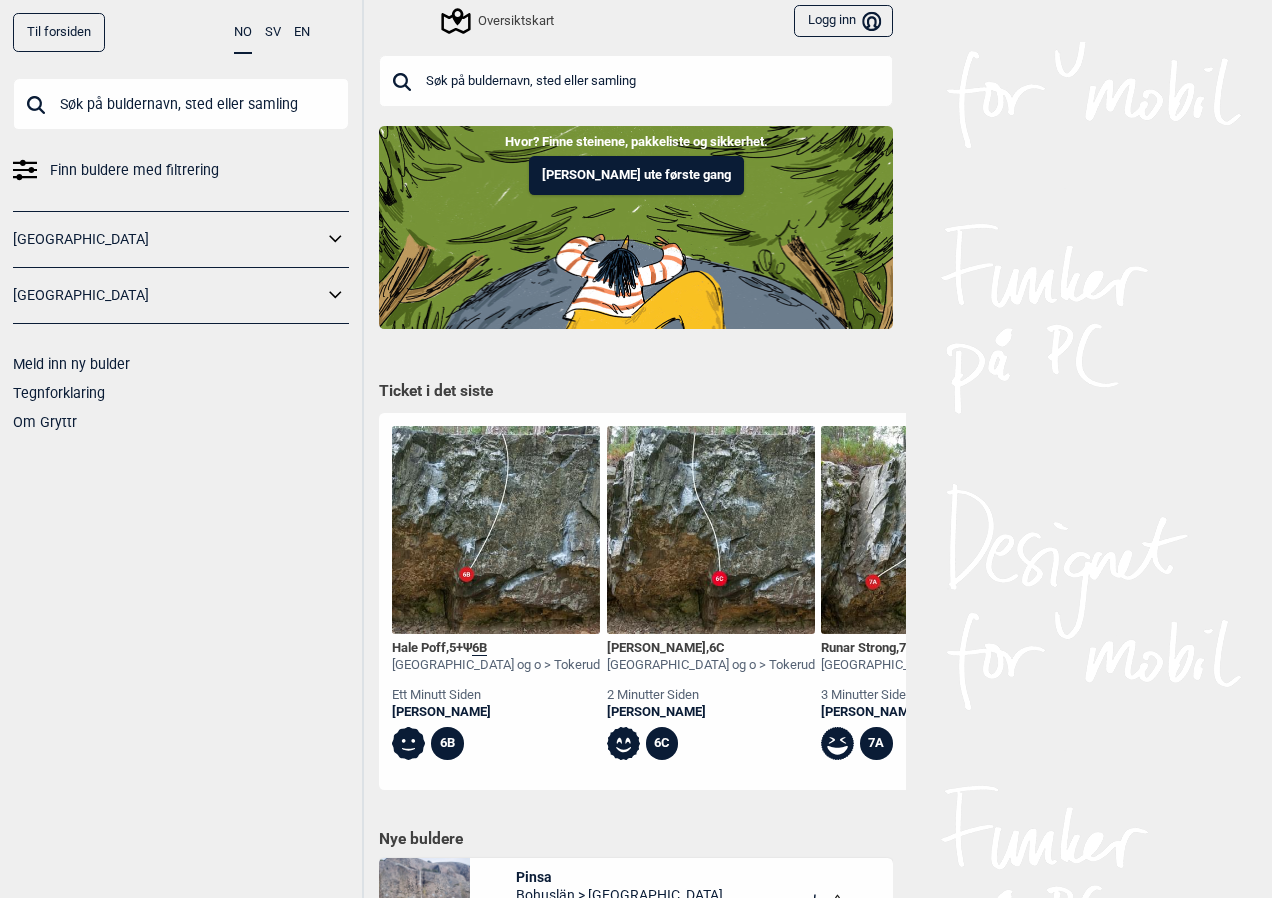 scroll, scrollTop: 0, scrollLeft: 0, axis: both 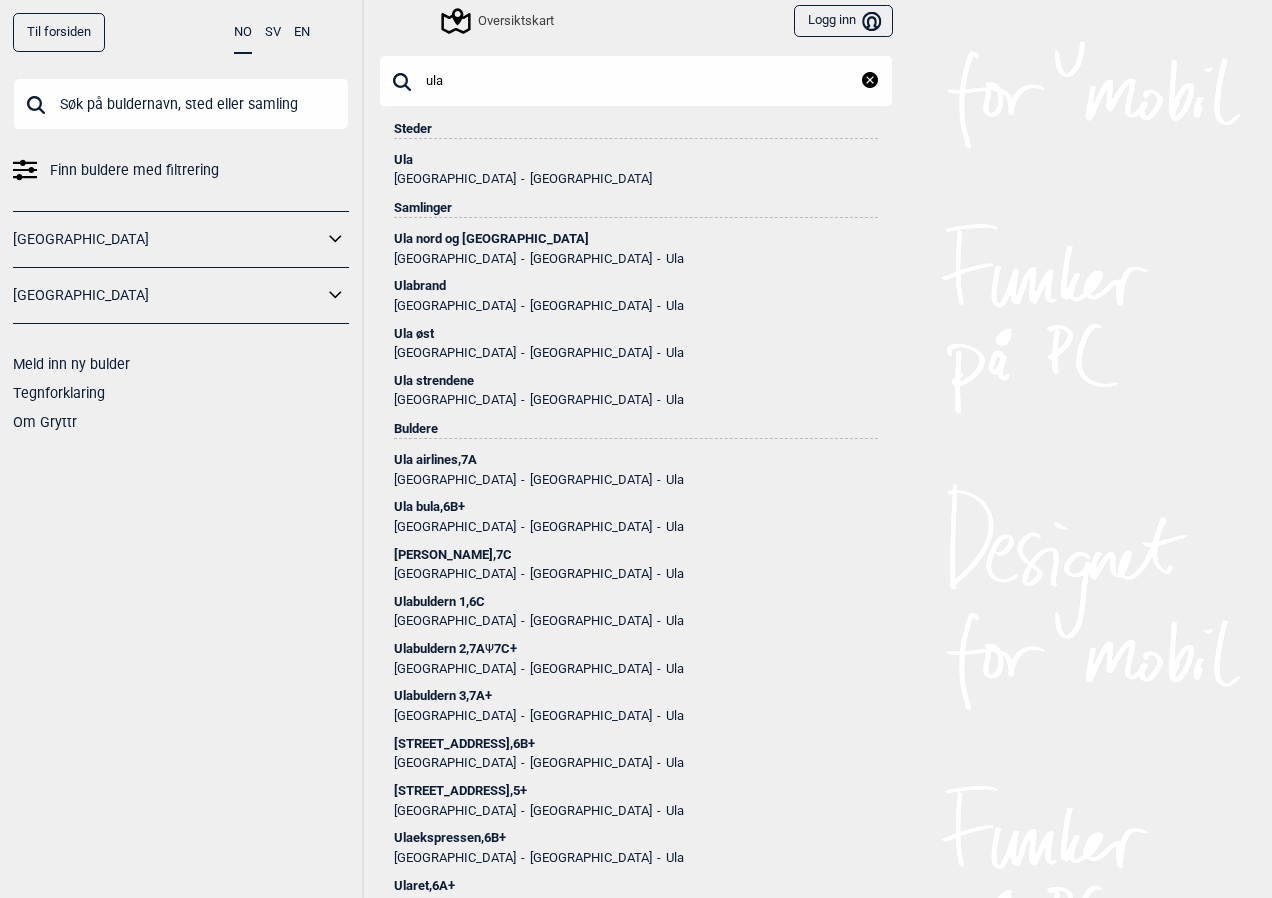 type on "ula" 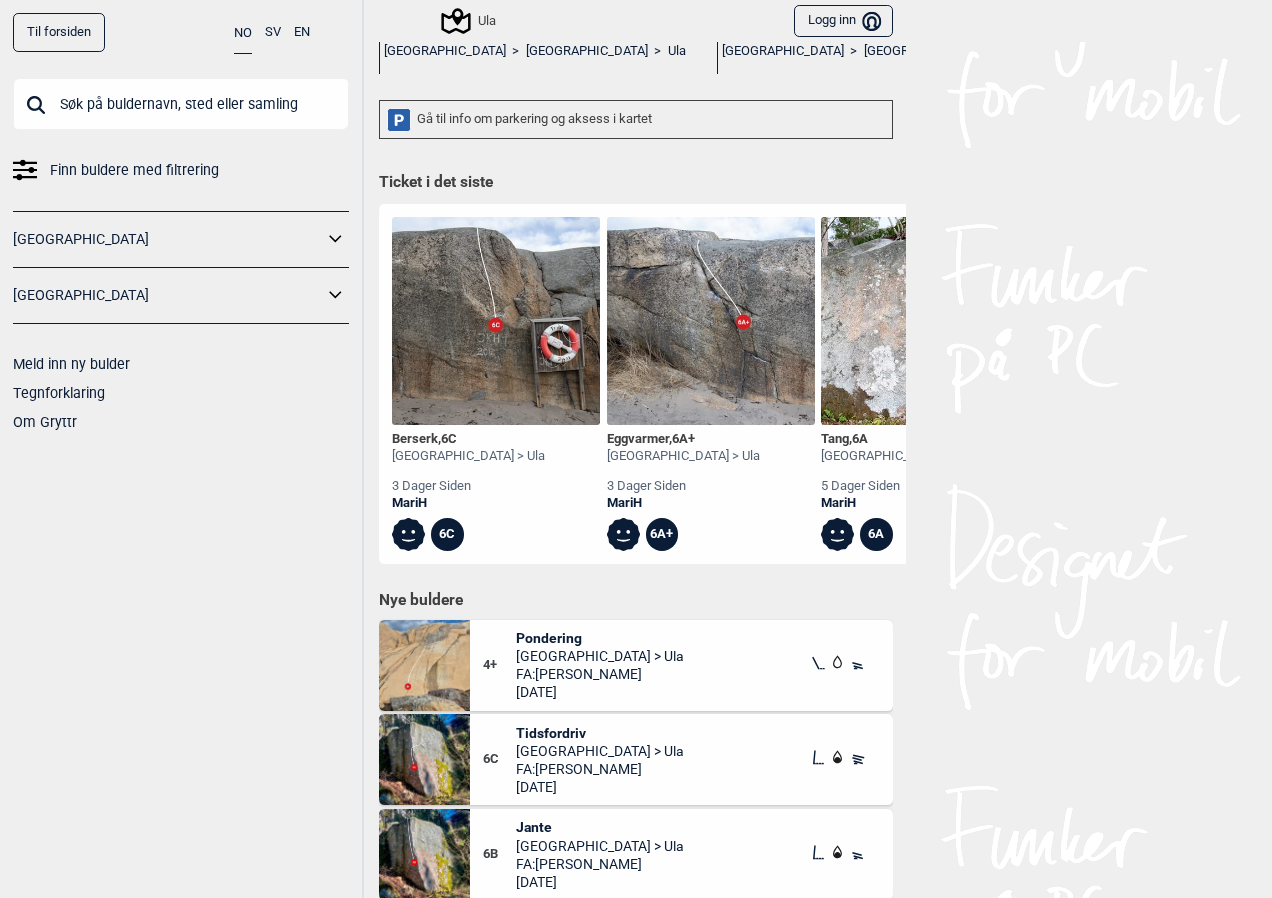 scroll, scrollTop: 300, scrollLeft: 0, axis: vertical 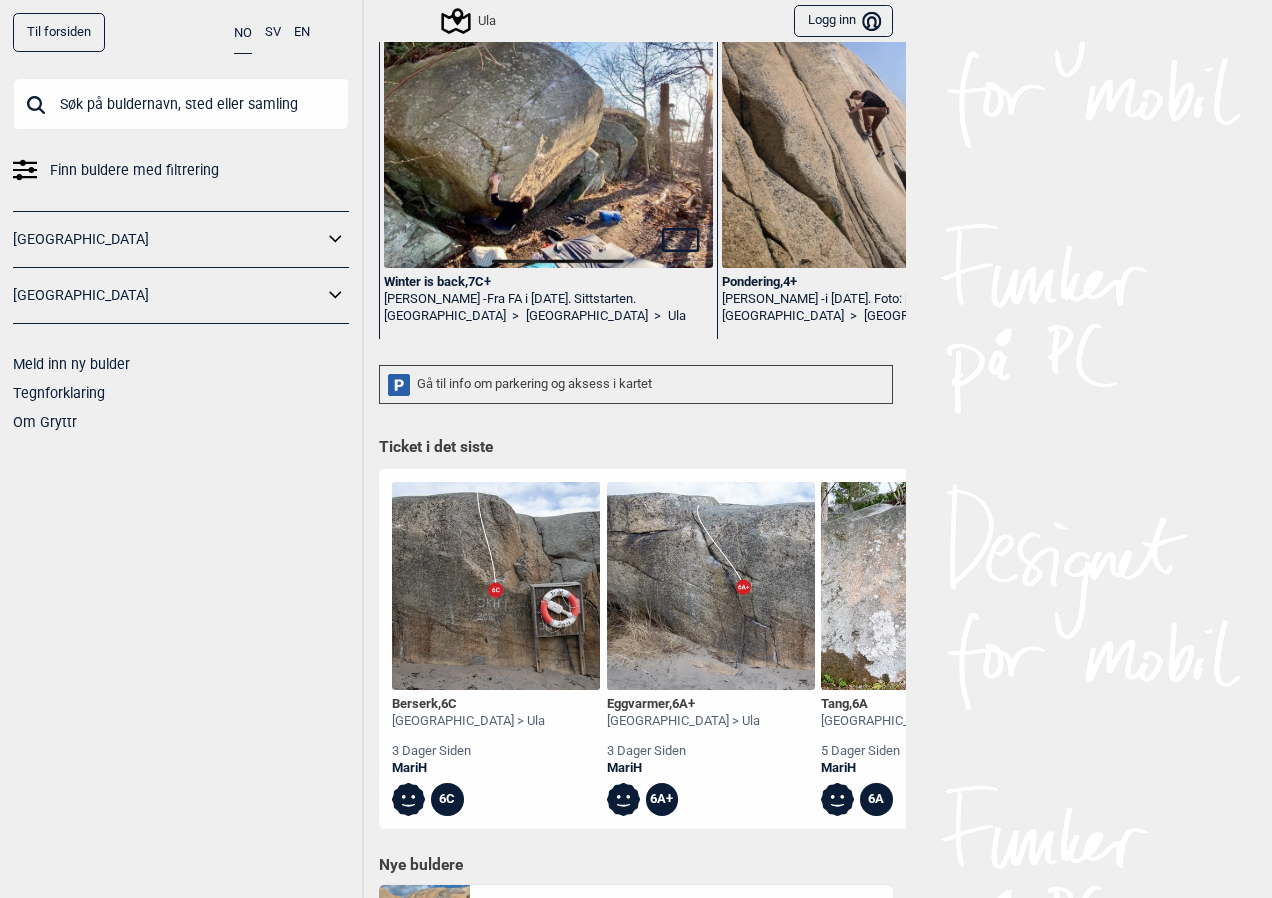 click on "Gå til info om parkering og aksess i kartet" at bounding box center [636, 384] 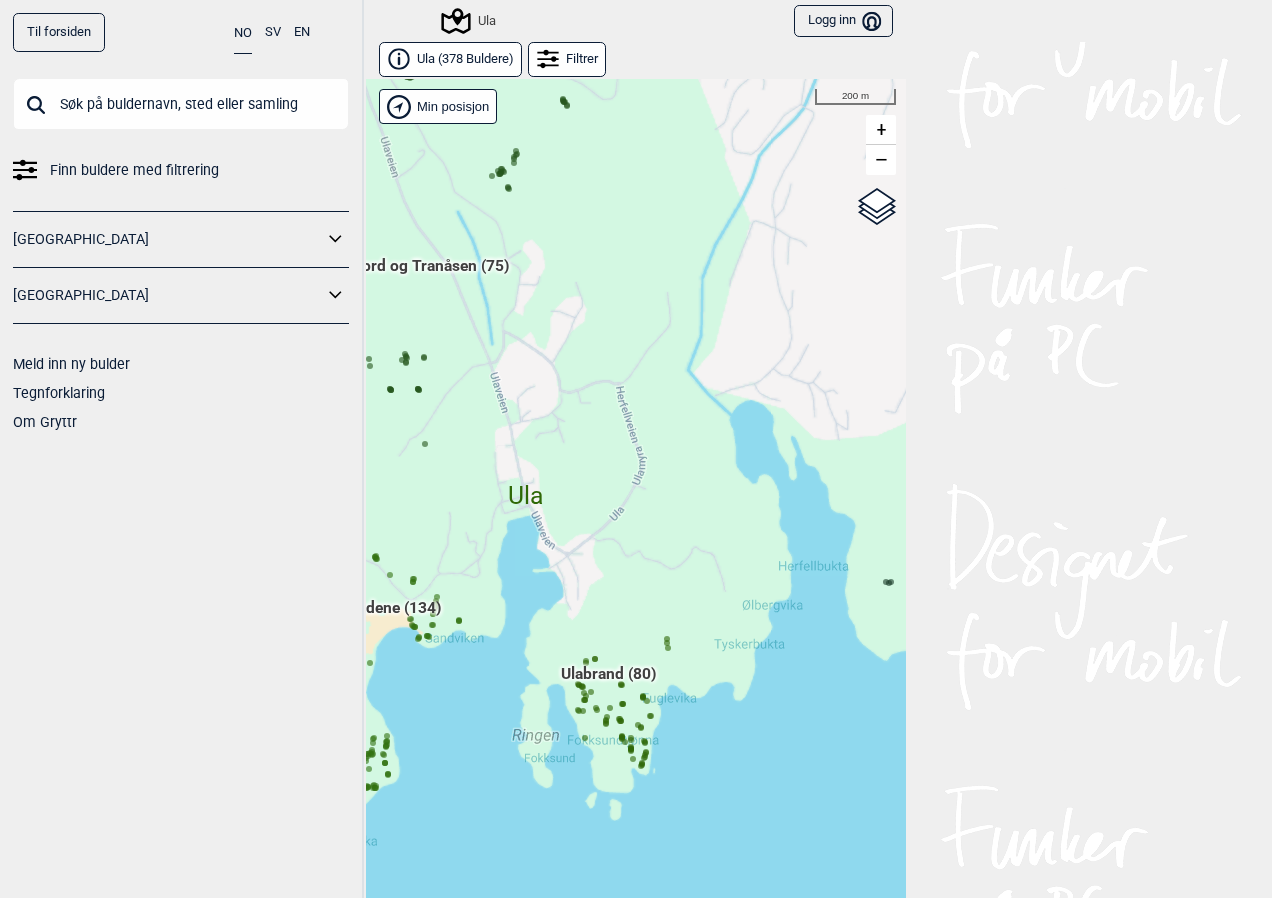 scroll, scrollTop: 31, scrollLeft: 0, axis: vertical 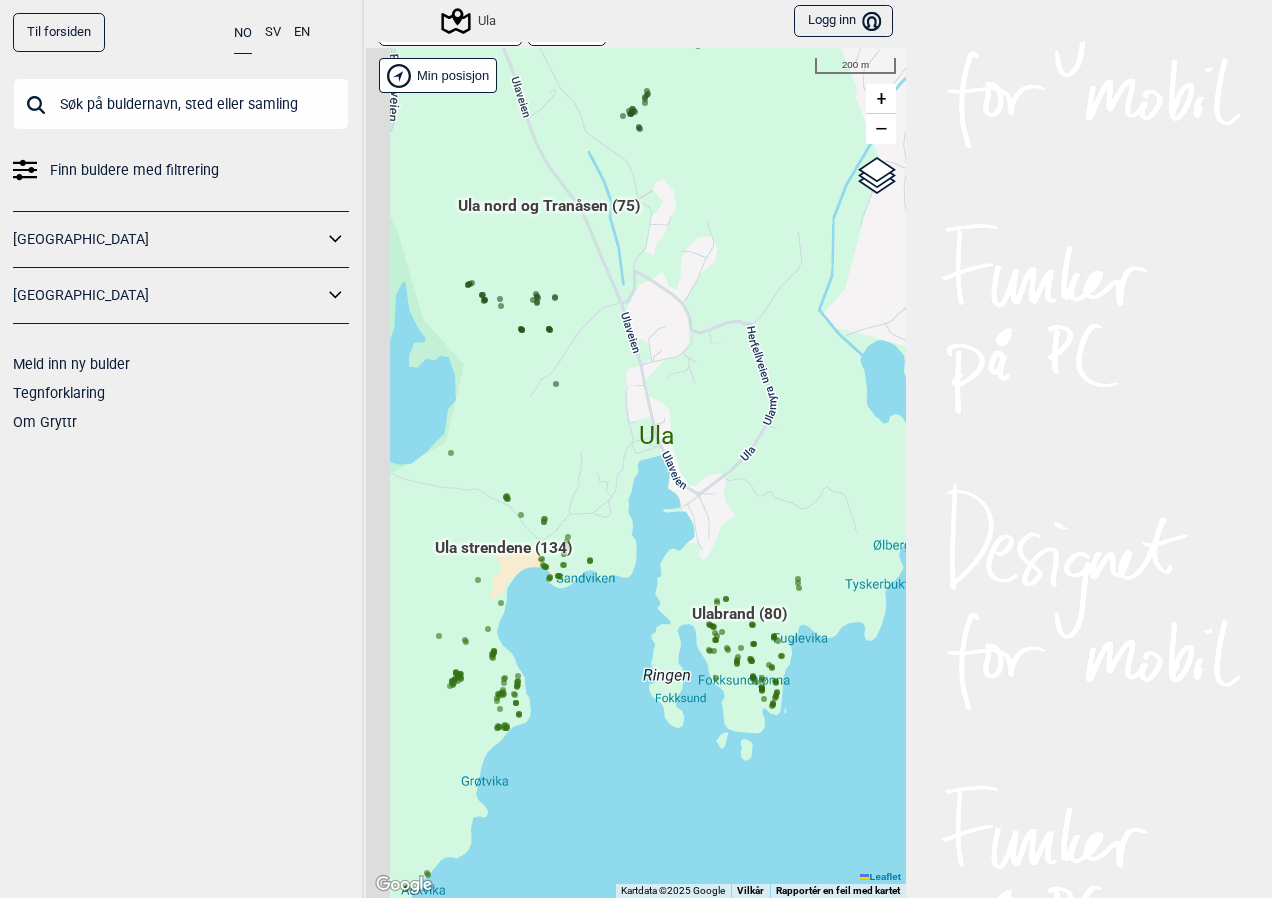 drag, startPoint x: 504, startPoint y: 595, endPoint x: 684, endPoint y: 535, distance: 189.73666 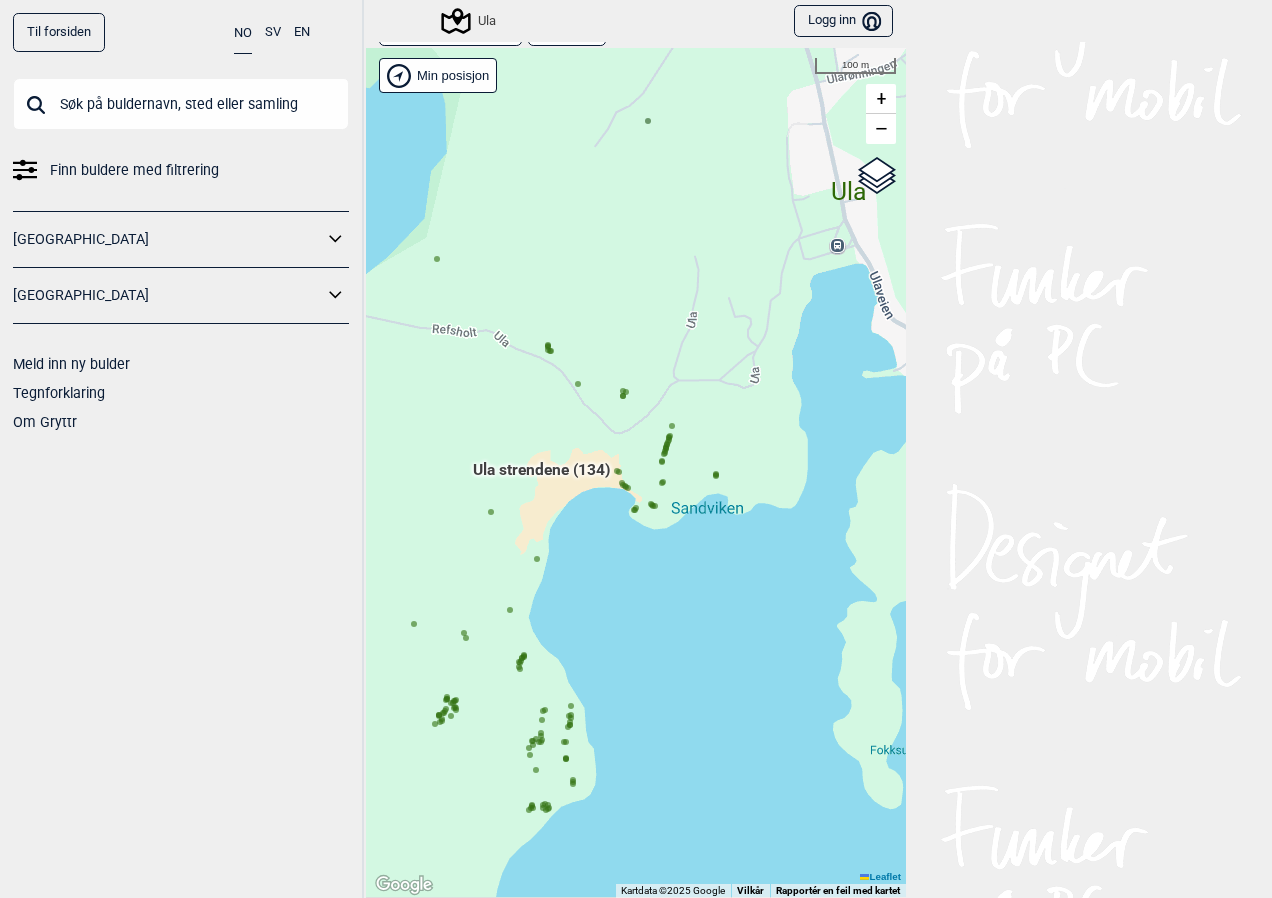 drag, startPoint x: 548, startPoint y: 568, endPoint x: 639, endPoint y: 538, distance: 95.817535 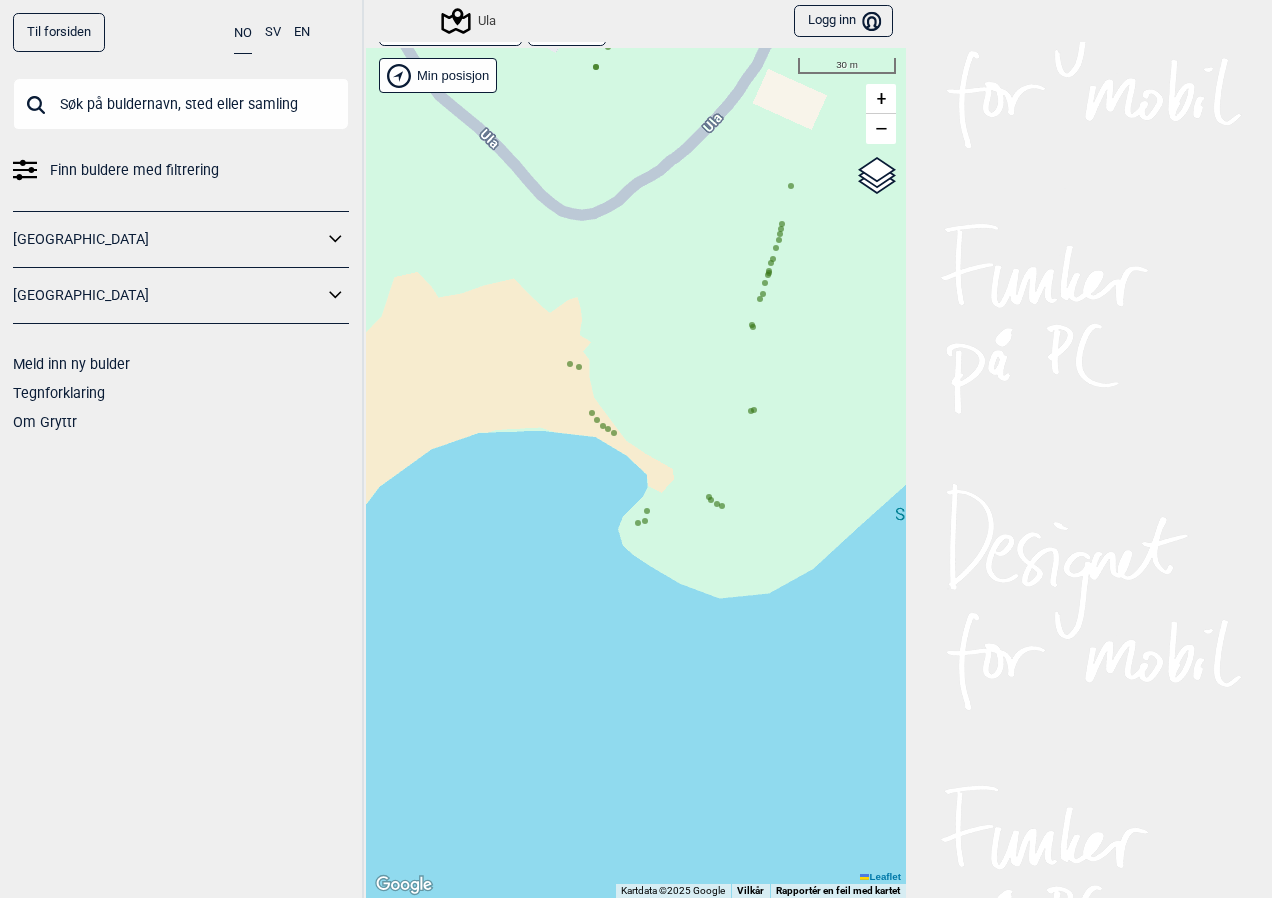 click 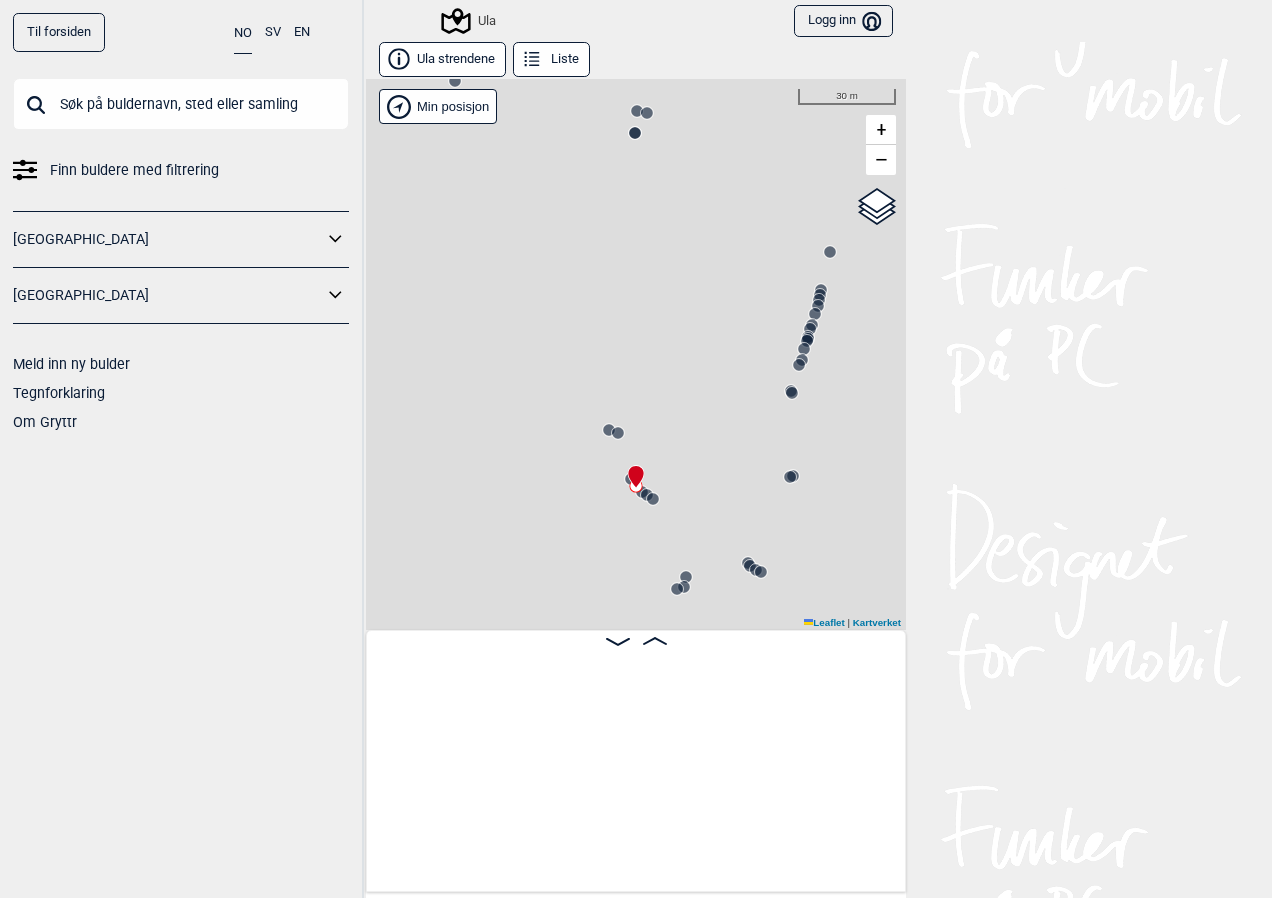scroll, scrollTop: 0, scrollLeft: 2704, axis: horizontal 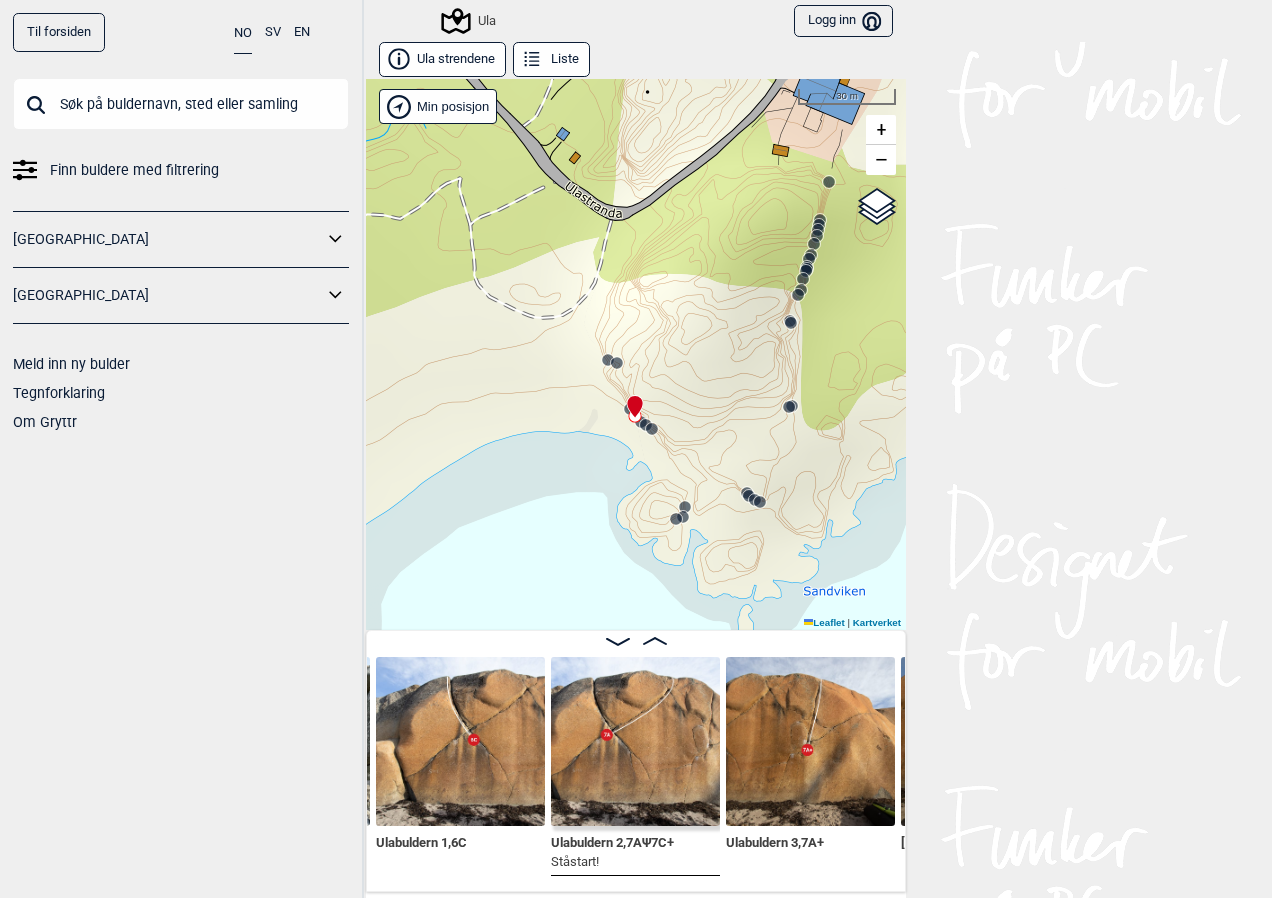 drag, startPoint x: 712, startPoint y: 478, endPoint x: 708, endPoint y: 407, distance: 71.11259 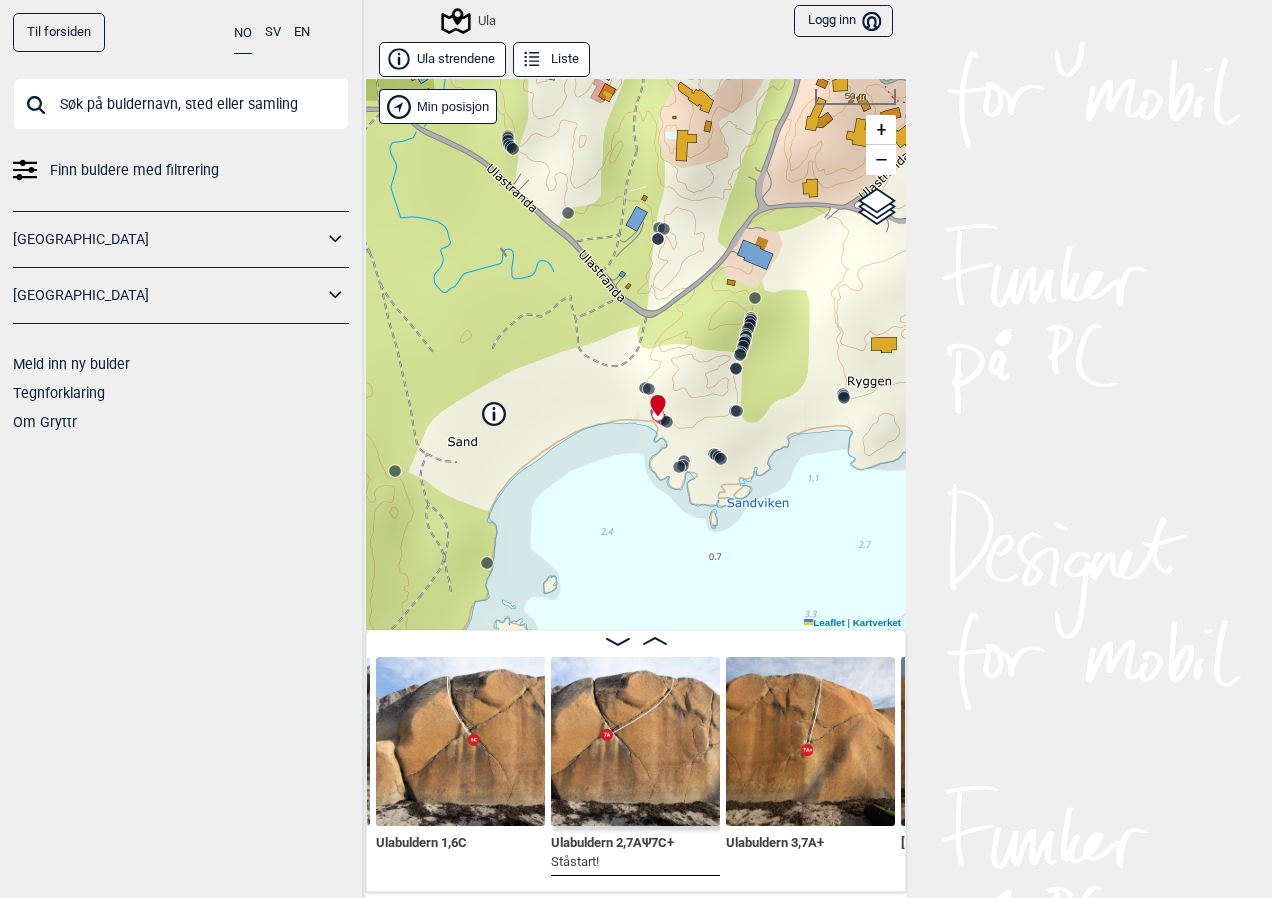 click 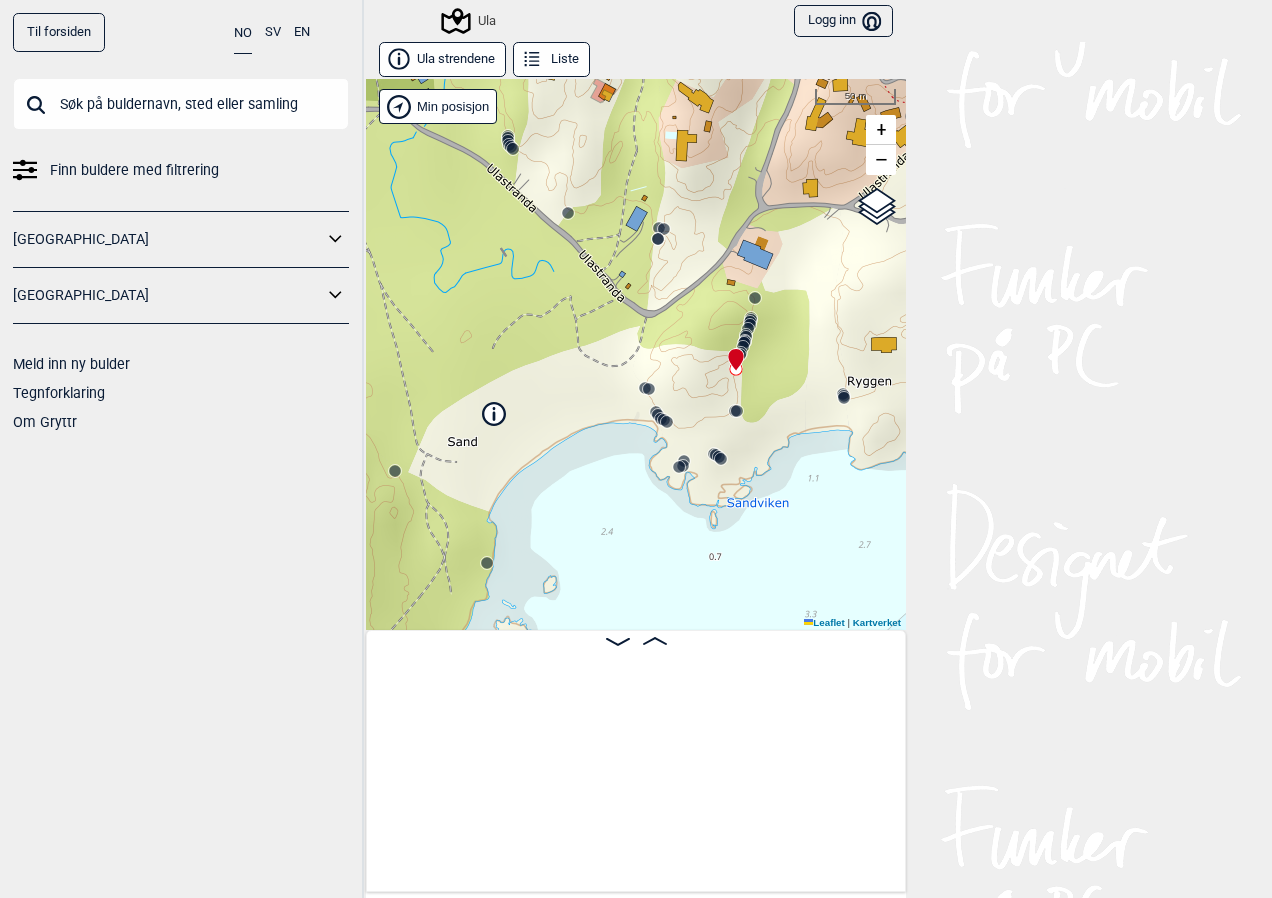 scroll, scrollTop: 0, scrollLeft: 4931, axis: horizontal 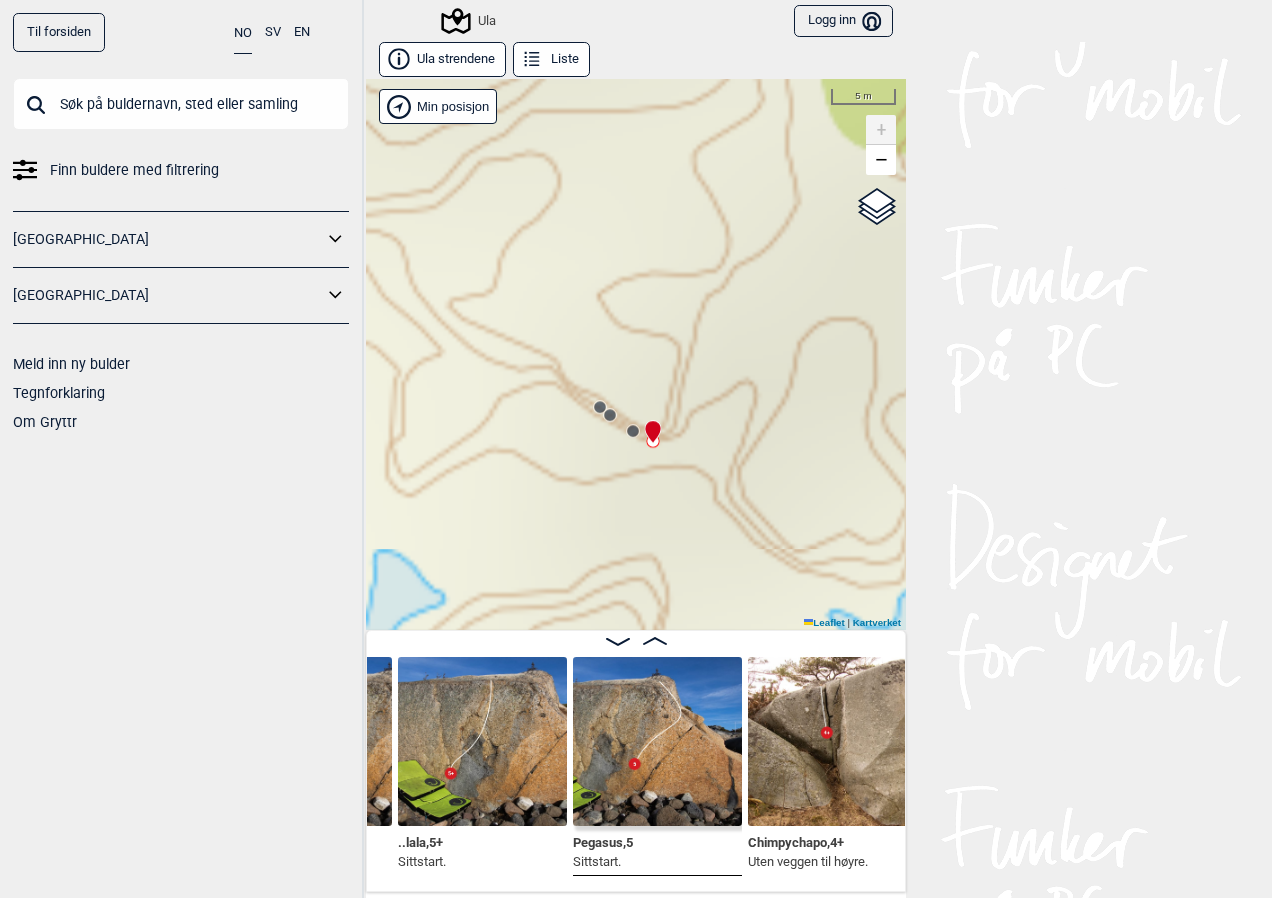 drag, startPoint x: 679, startPoint y: 336, endPoint x: 671, endPoint y: 430, distance: 94.33981 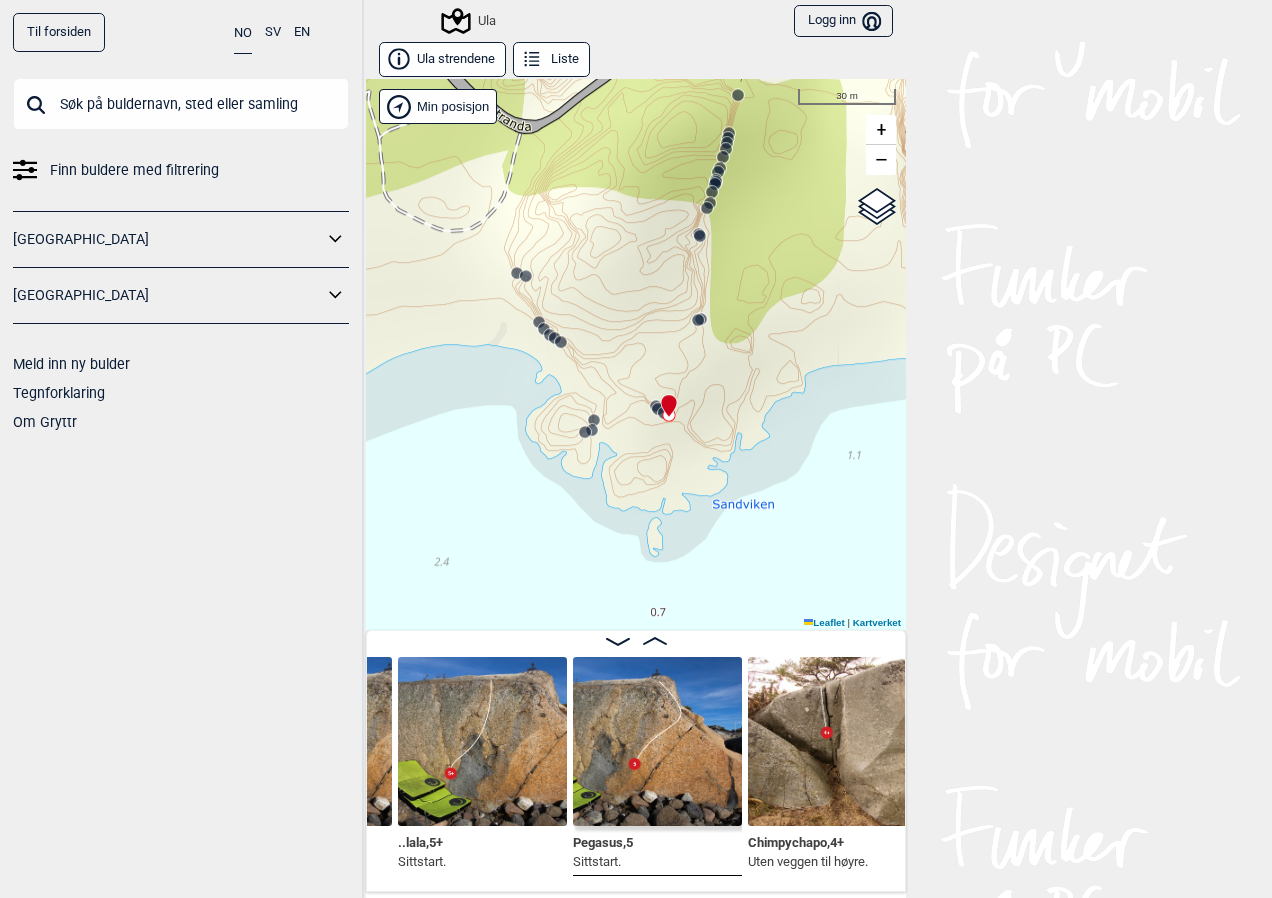 click at bounding box center [181, 104] 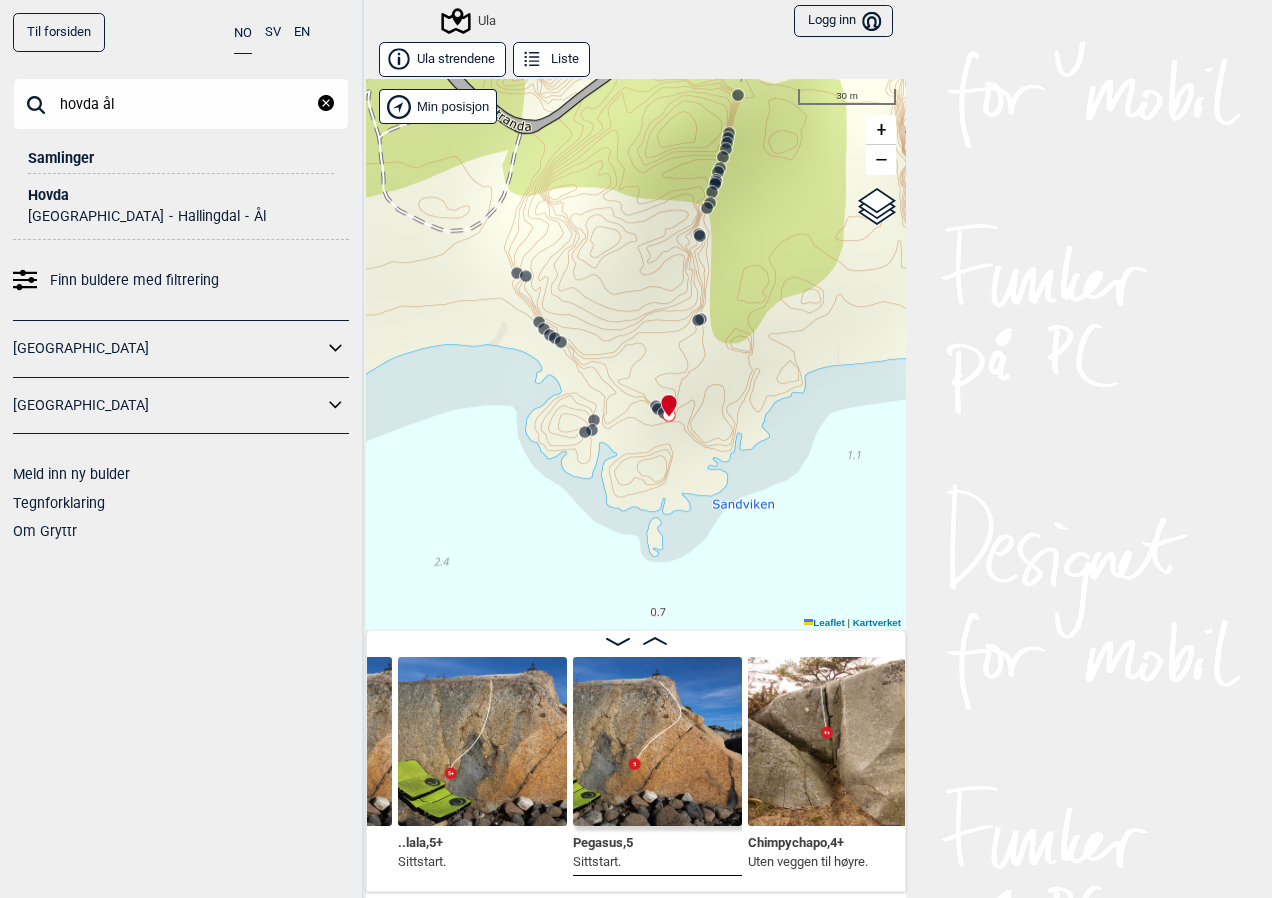 type on "hovda ål" 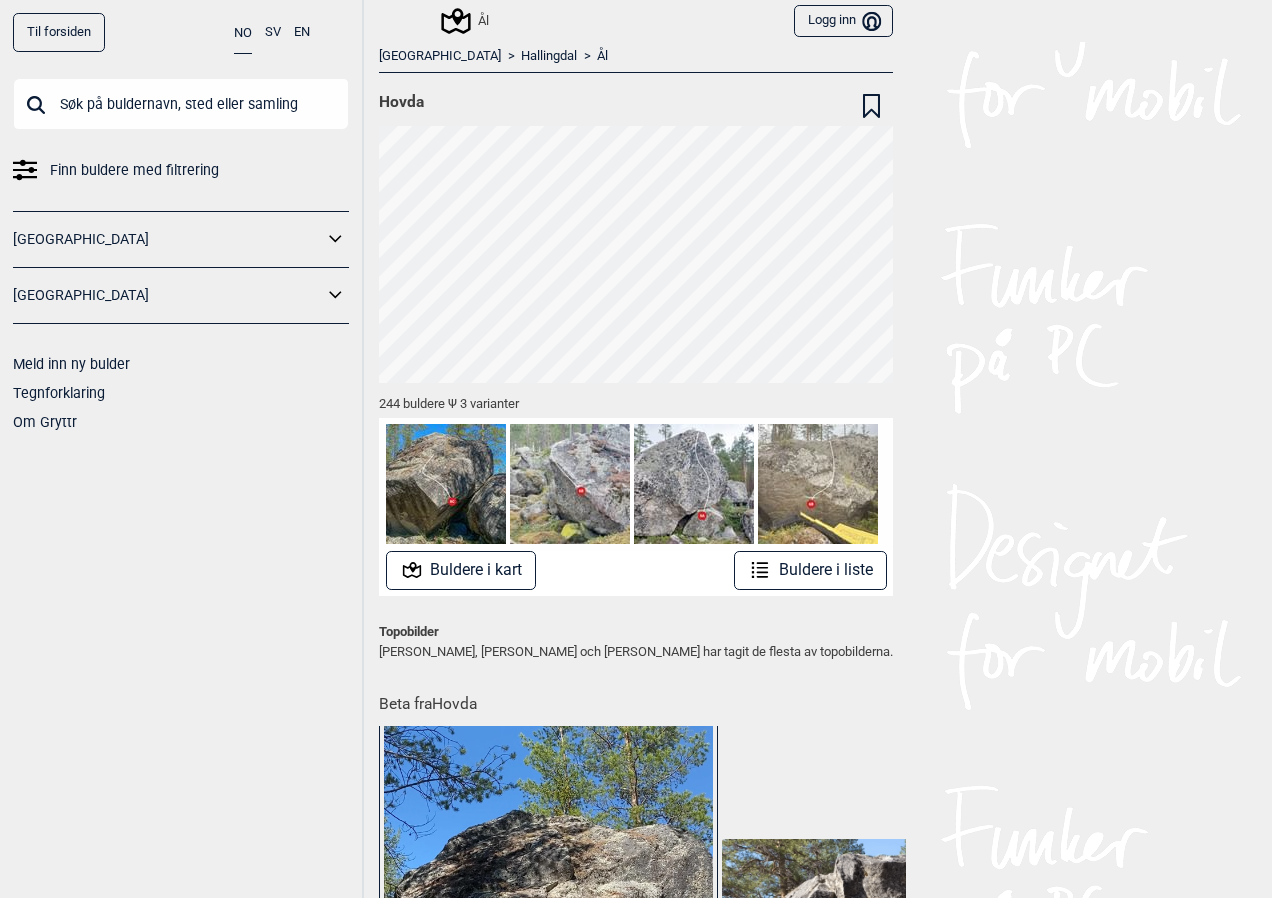 click on "Buldere i liste" at bounding box center (810, 570) 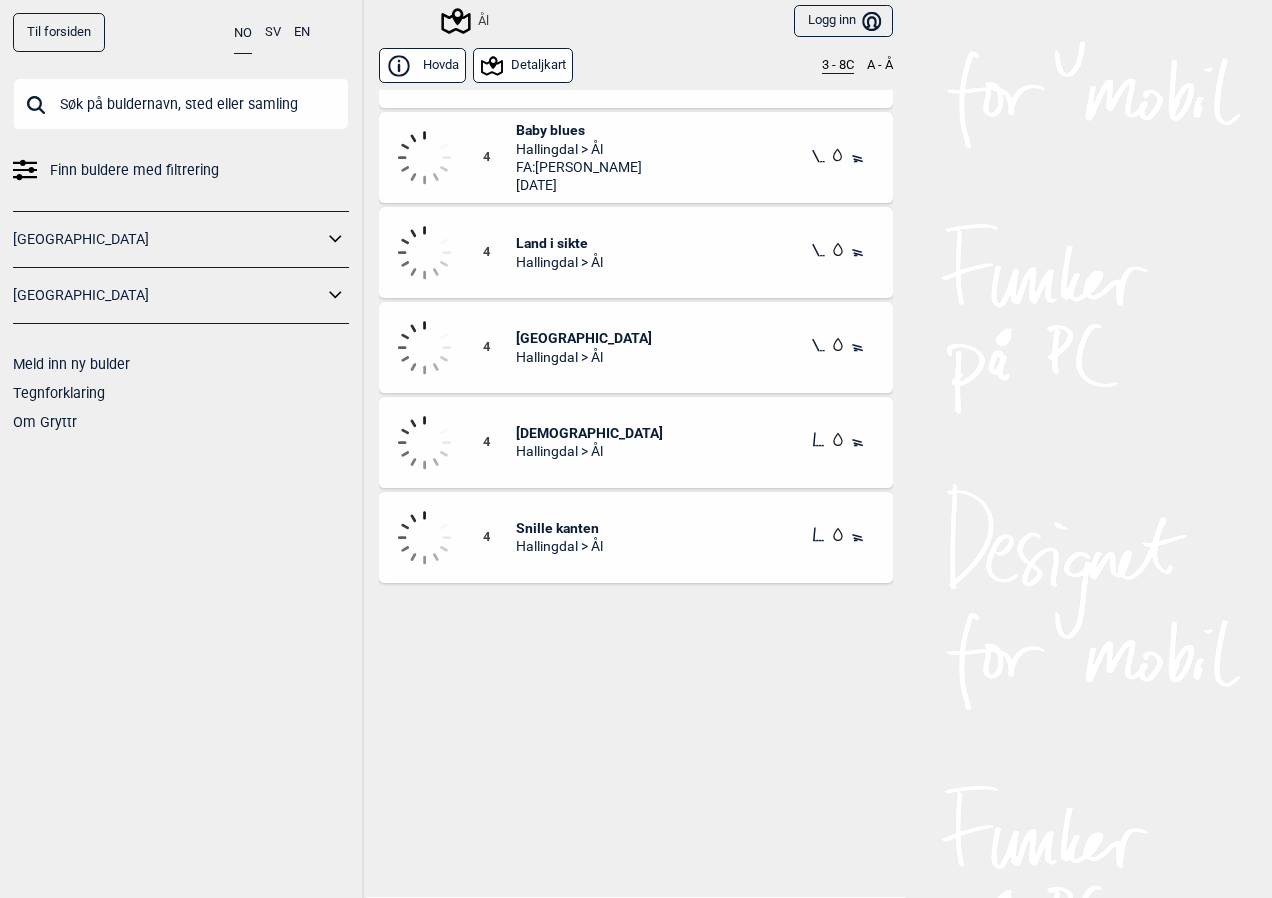 scroll, scrollTop: 4400, scrollLeft: 0, axis: vertical 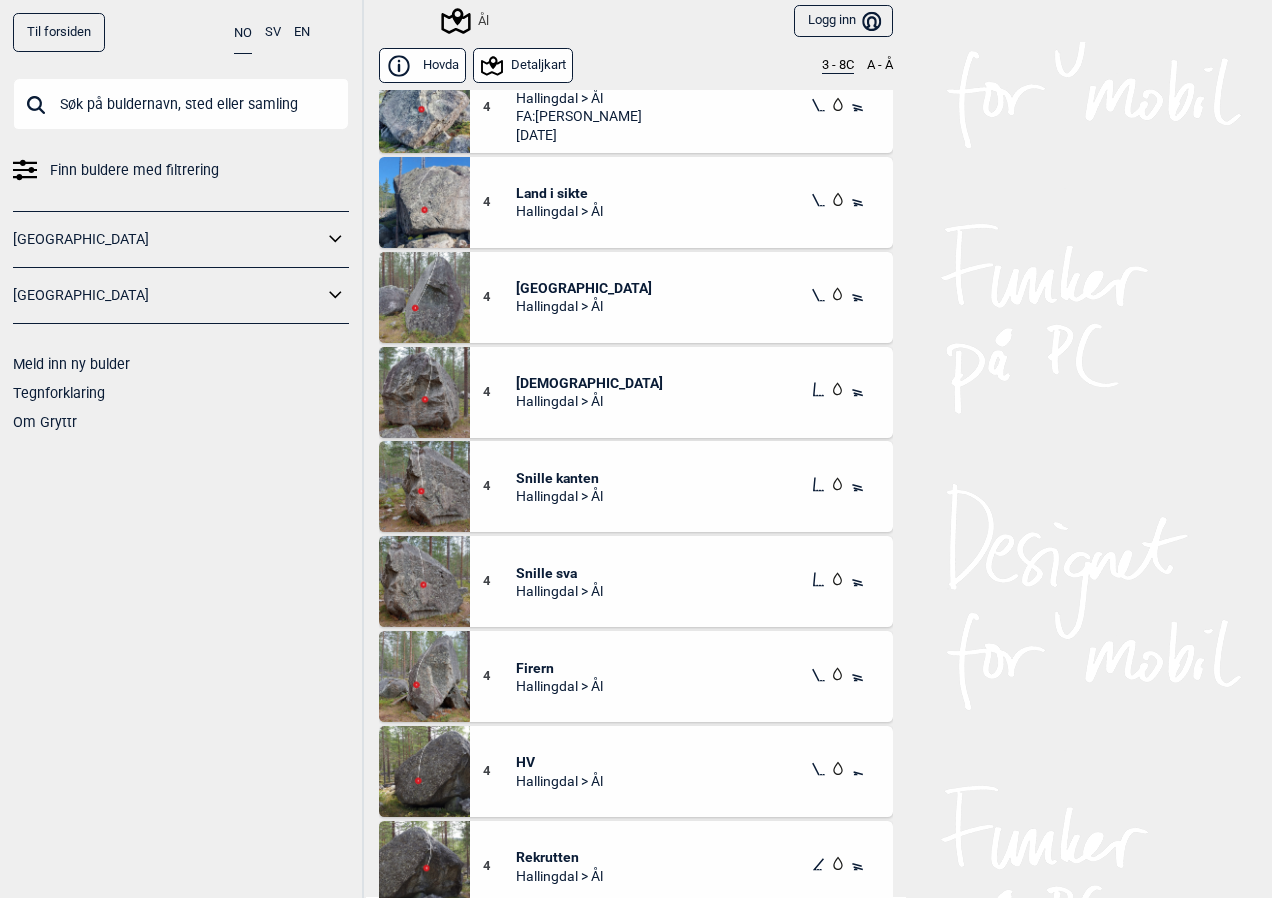 click at bounding box center (424, 676) 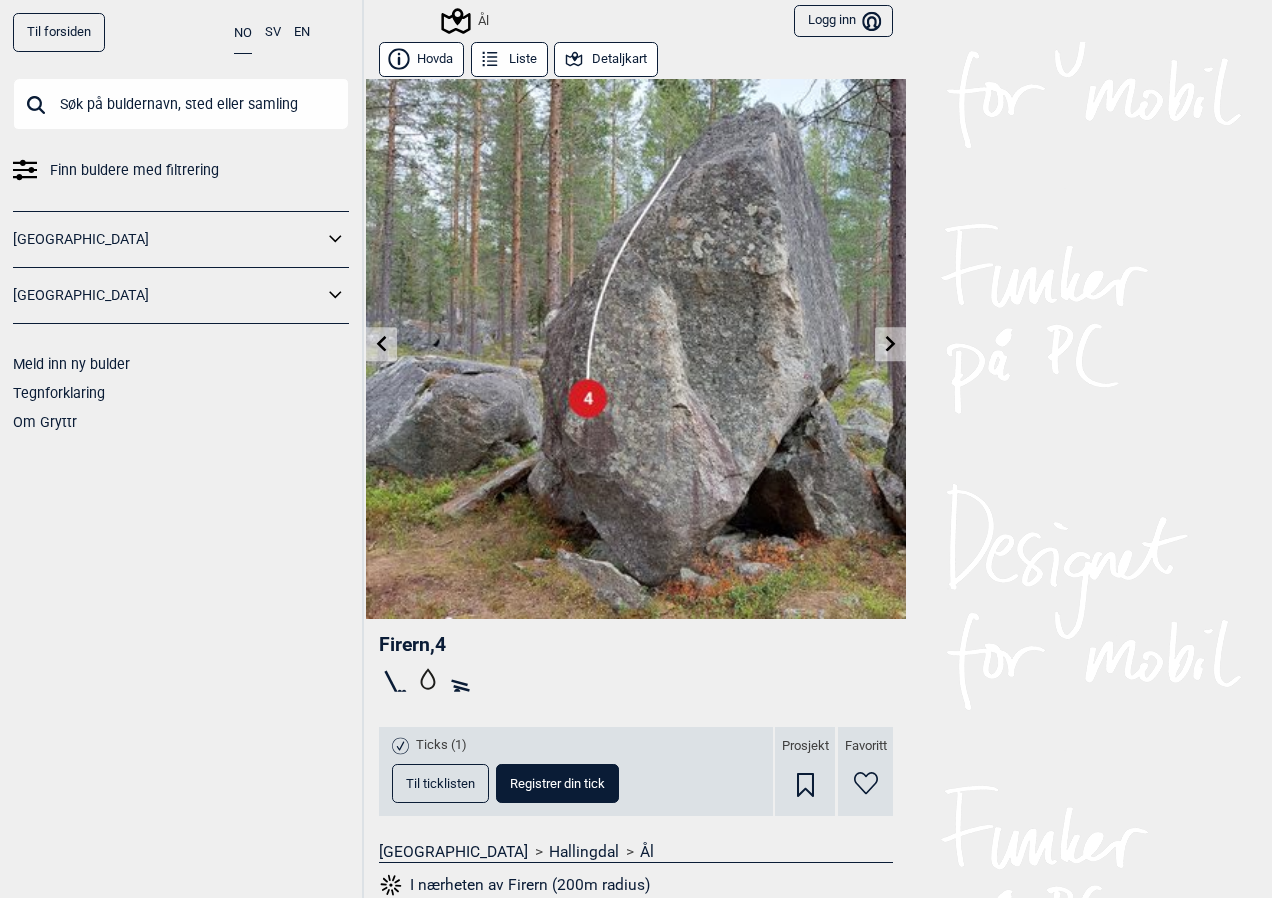 click 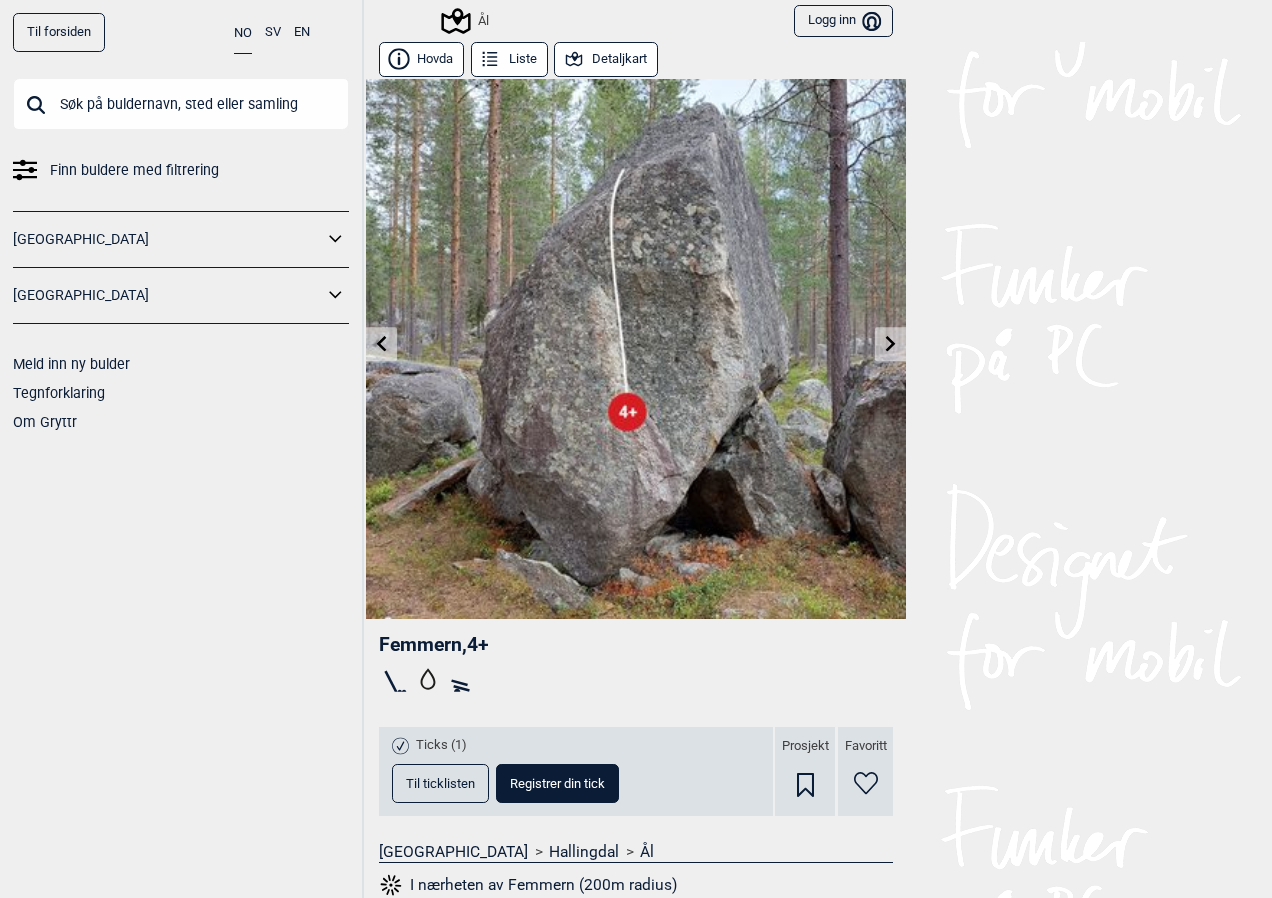 click 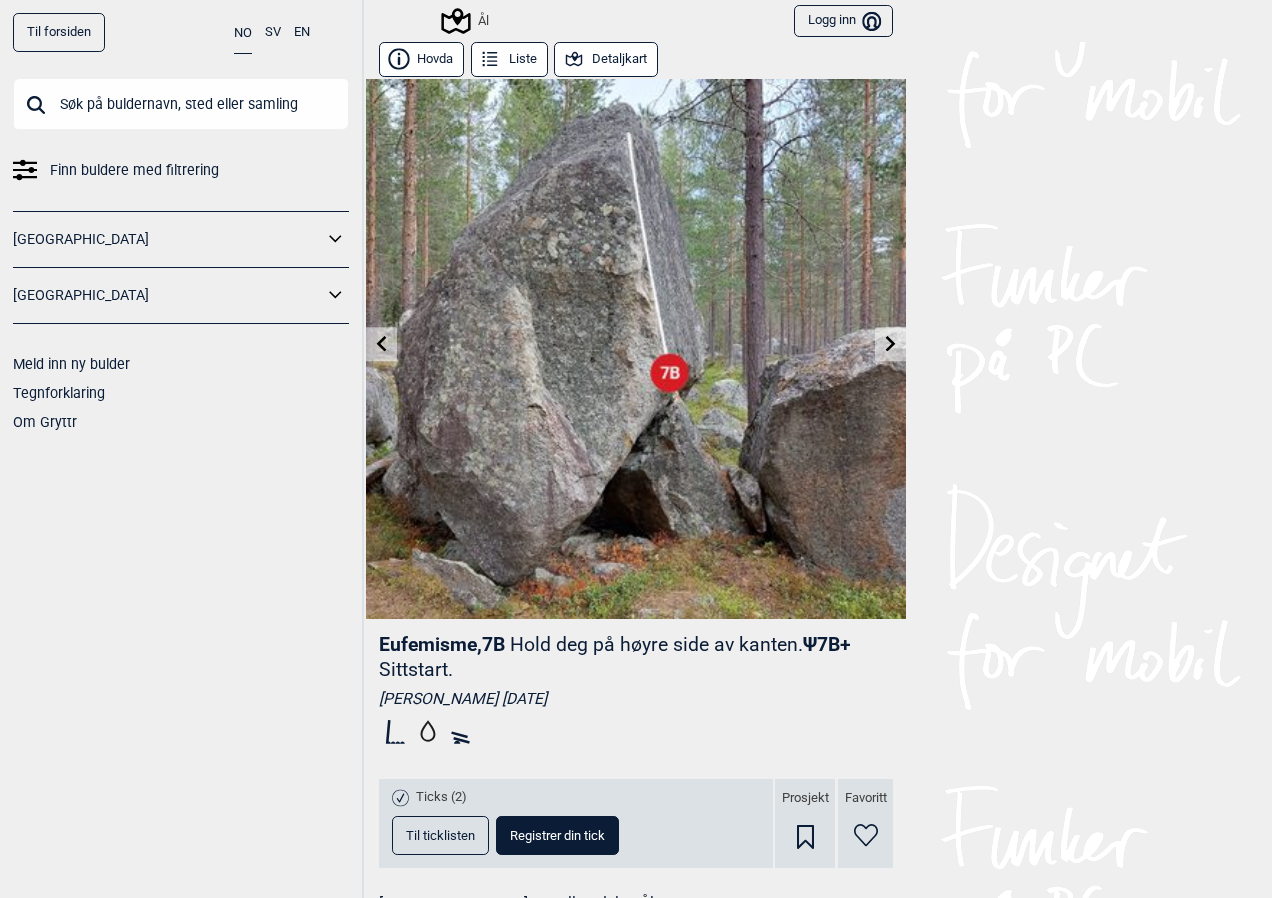 click 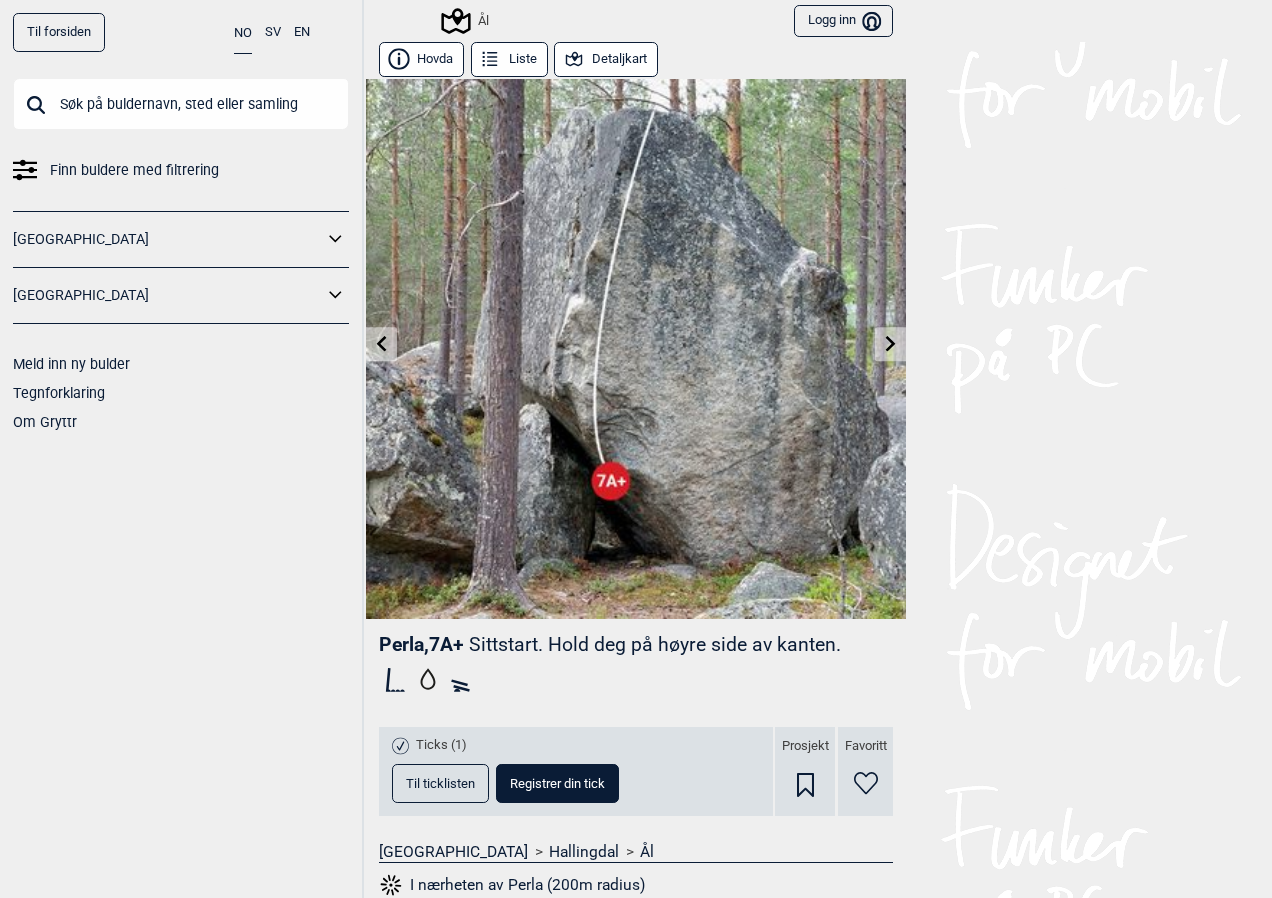 click 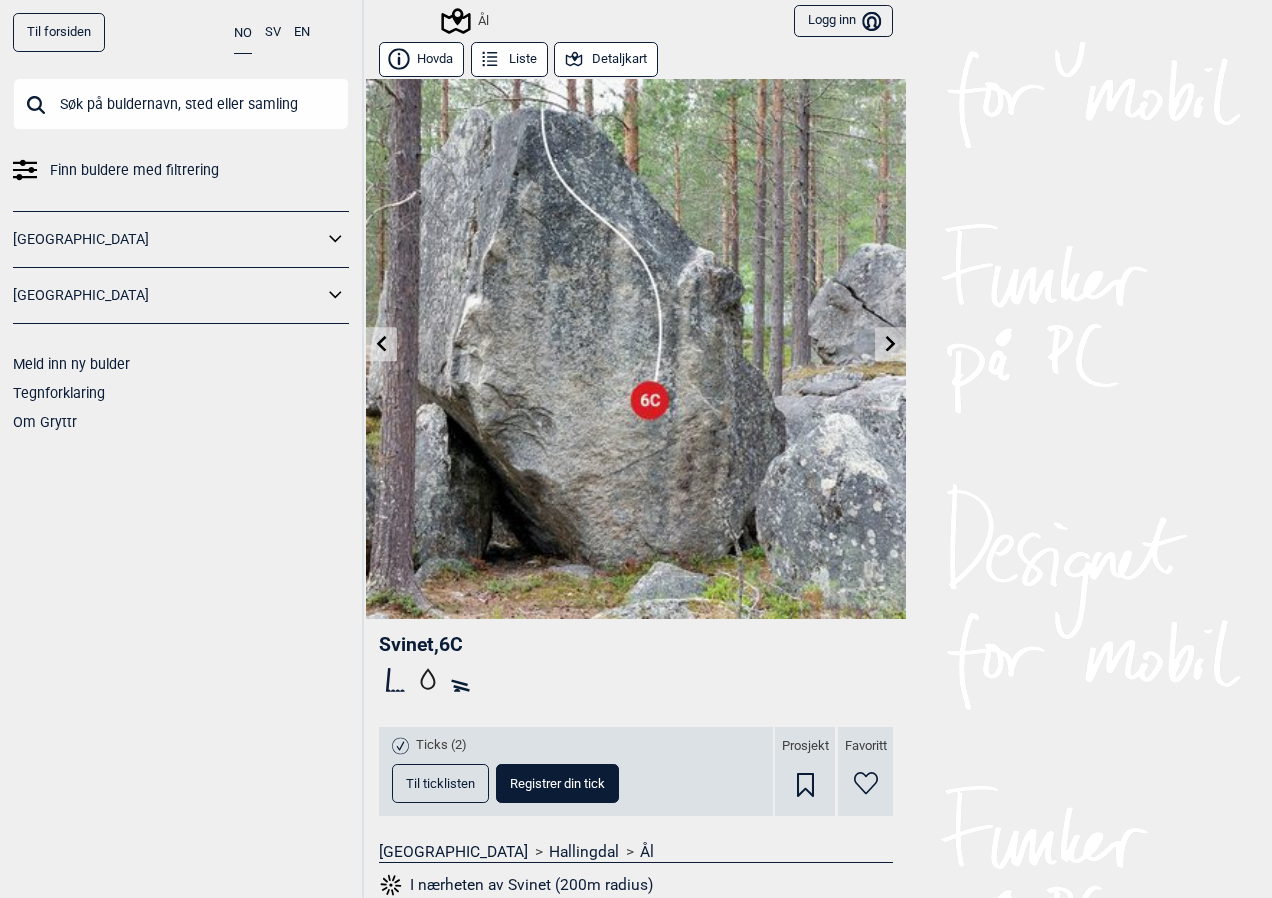click 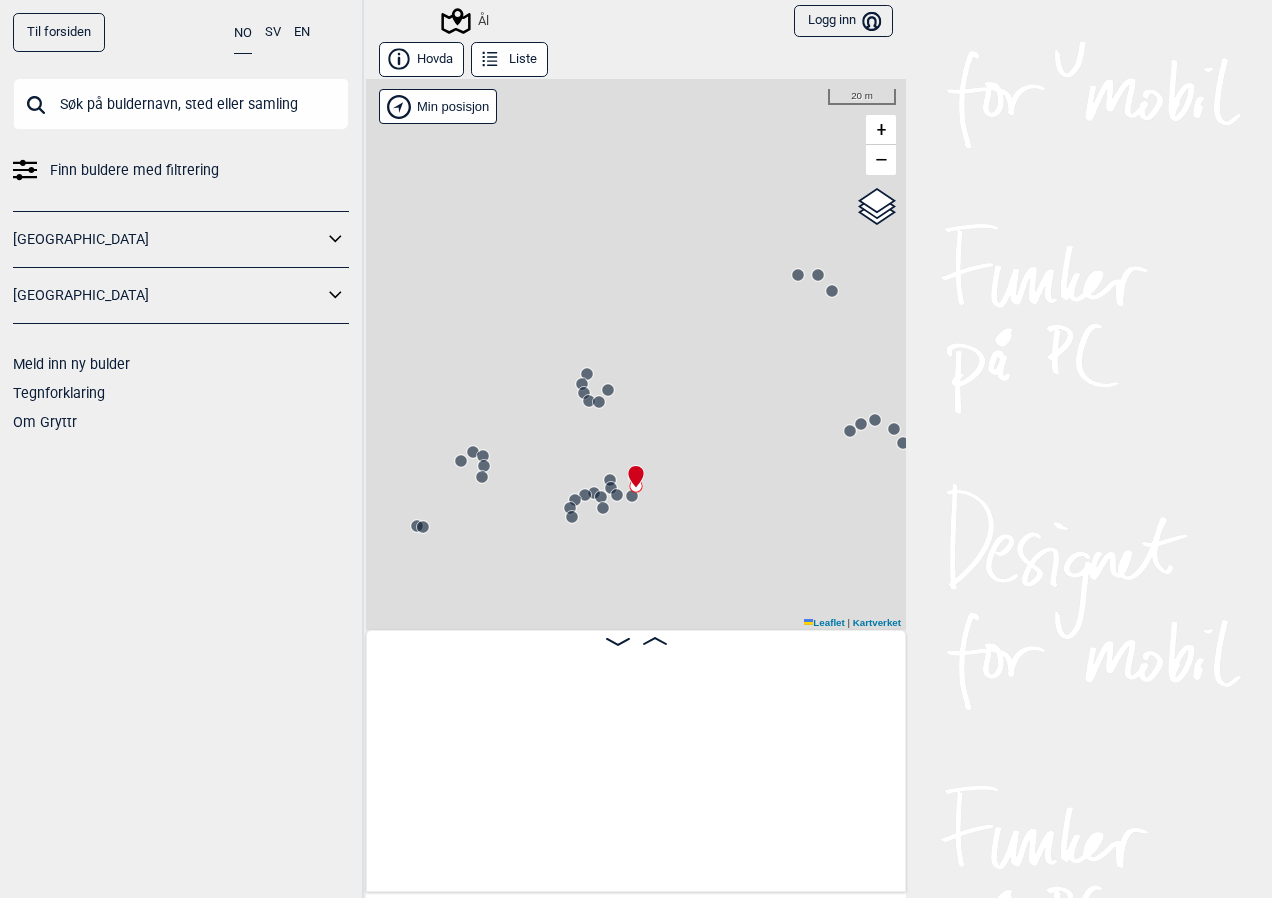 scroll, scrollTop: 0, scrollLeft: 27716, axis: horizontal 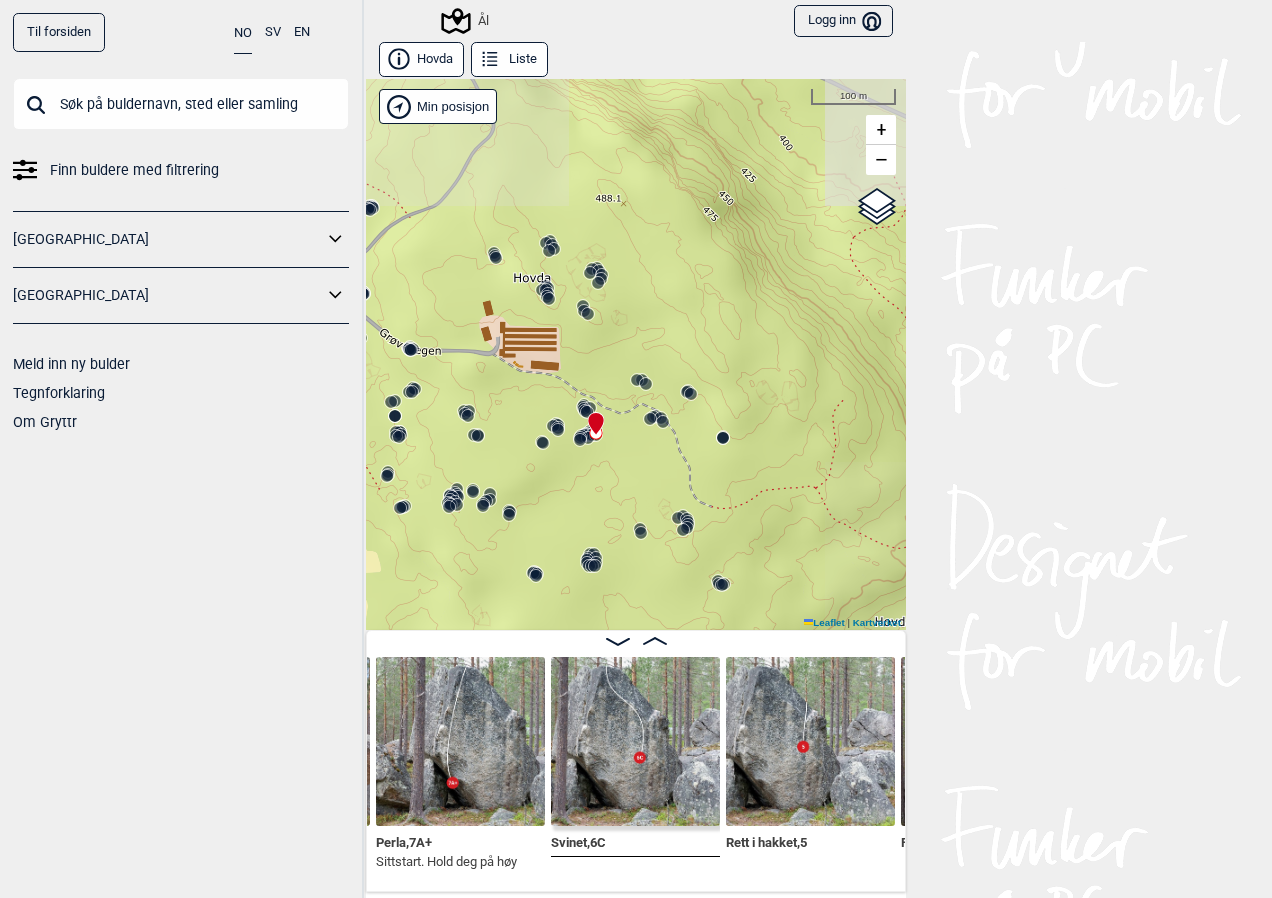 drag, startPoint x: 639, startPoint y: 472, endPoint x: 747, endPoint y: 348, distance: 164.43843 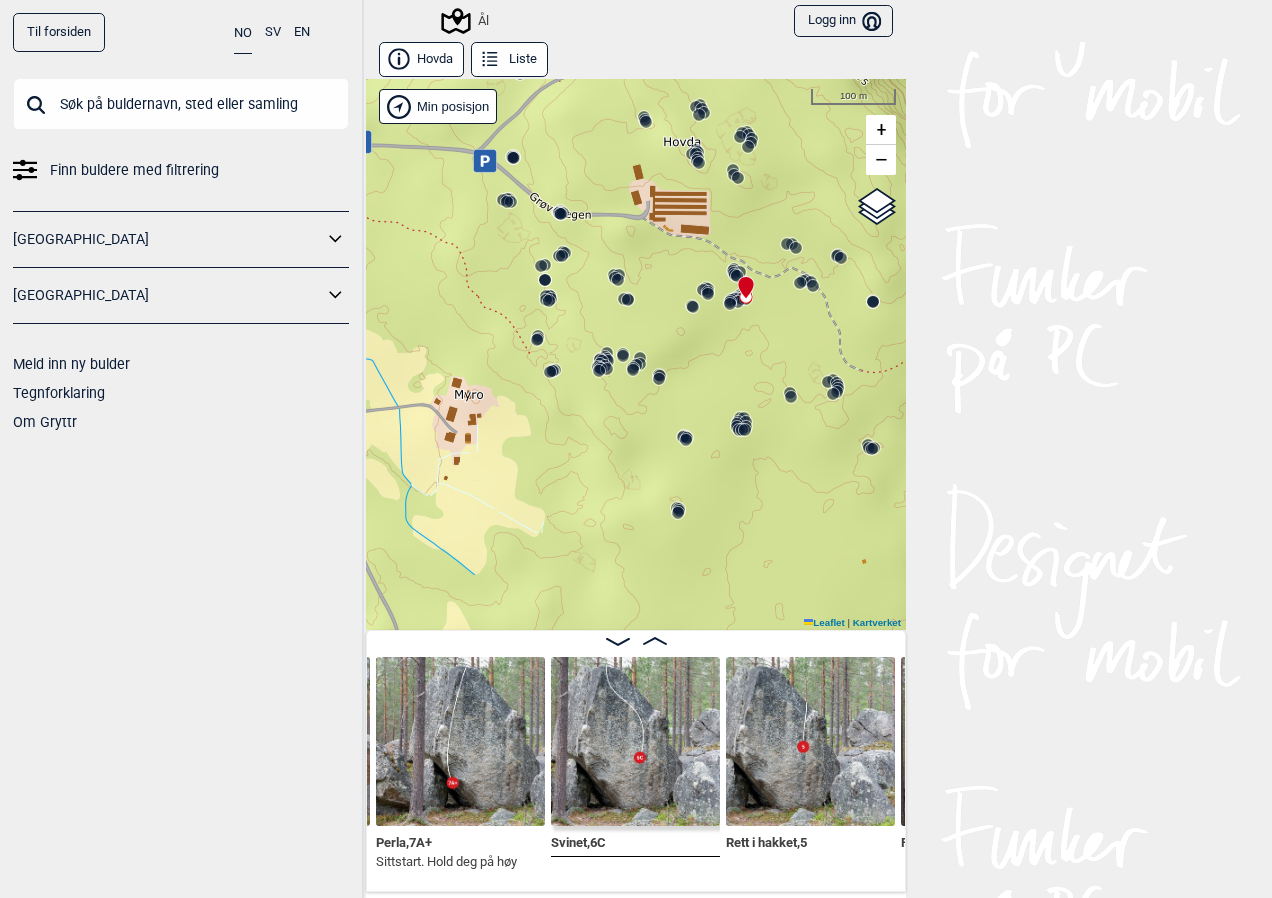 drag, startPoint x: 672, startPoint y: 350, endPoint x: 737, endPoint y: 422, distance: 97 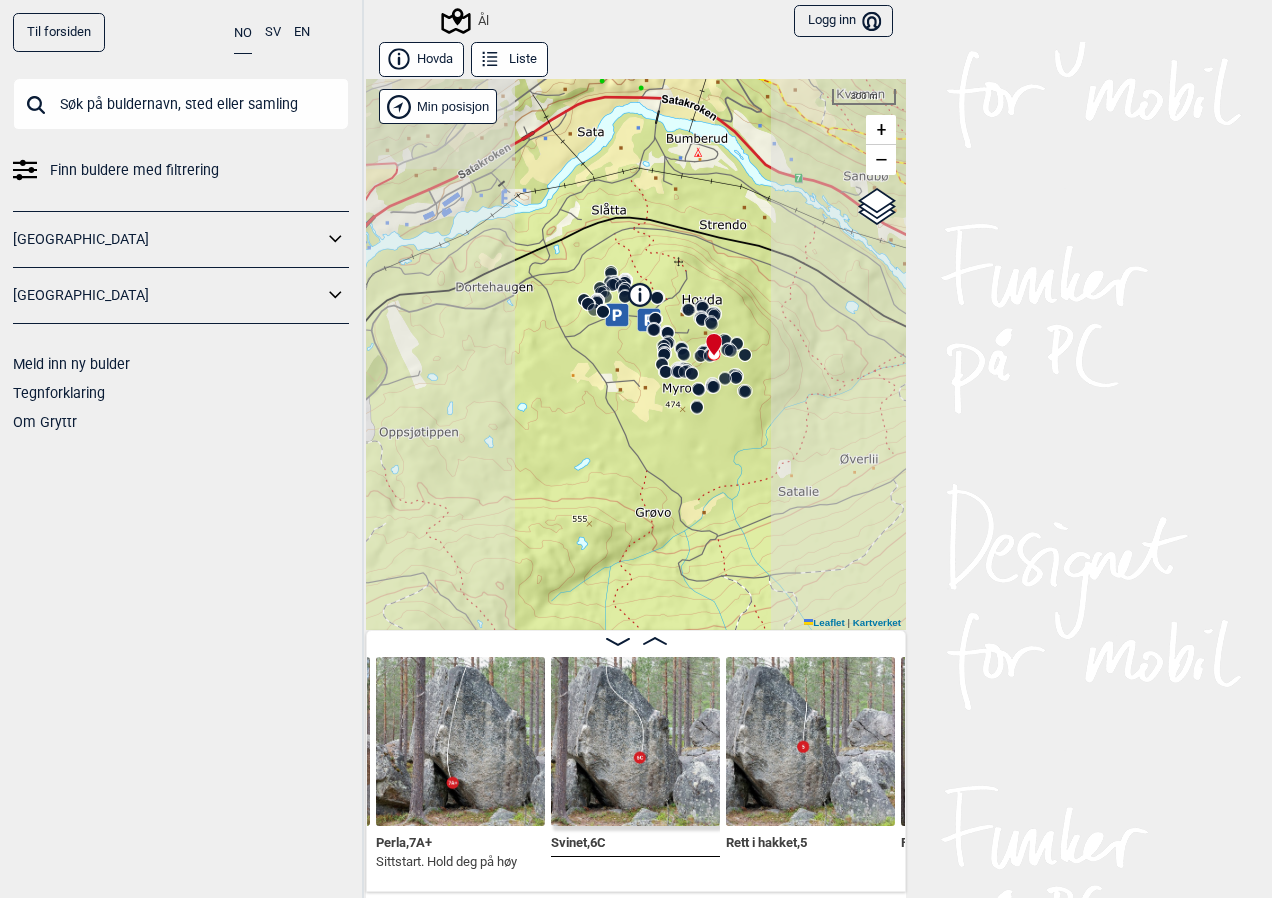 drag, startPoint x: 603, startPoint y: 442, endPoint x: 594, endPoint y: 397, distance: 45.891174 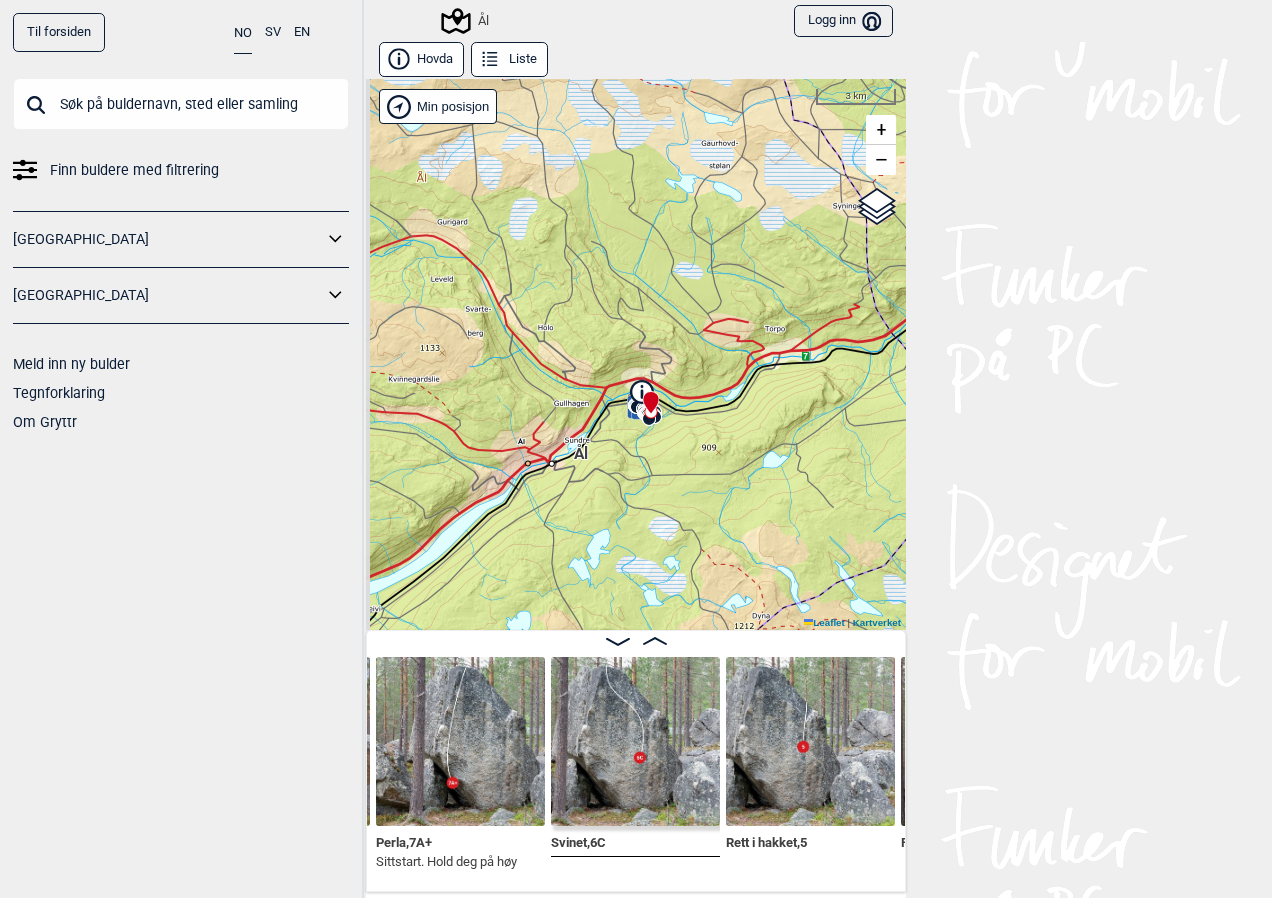 drag, startPoint x: 633, startPoint y: 503, endPoint x: 644, endPoint y: 509, distance: 12.529964 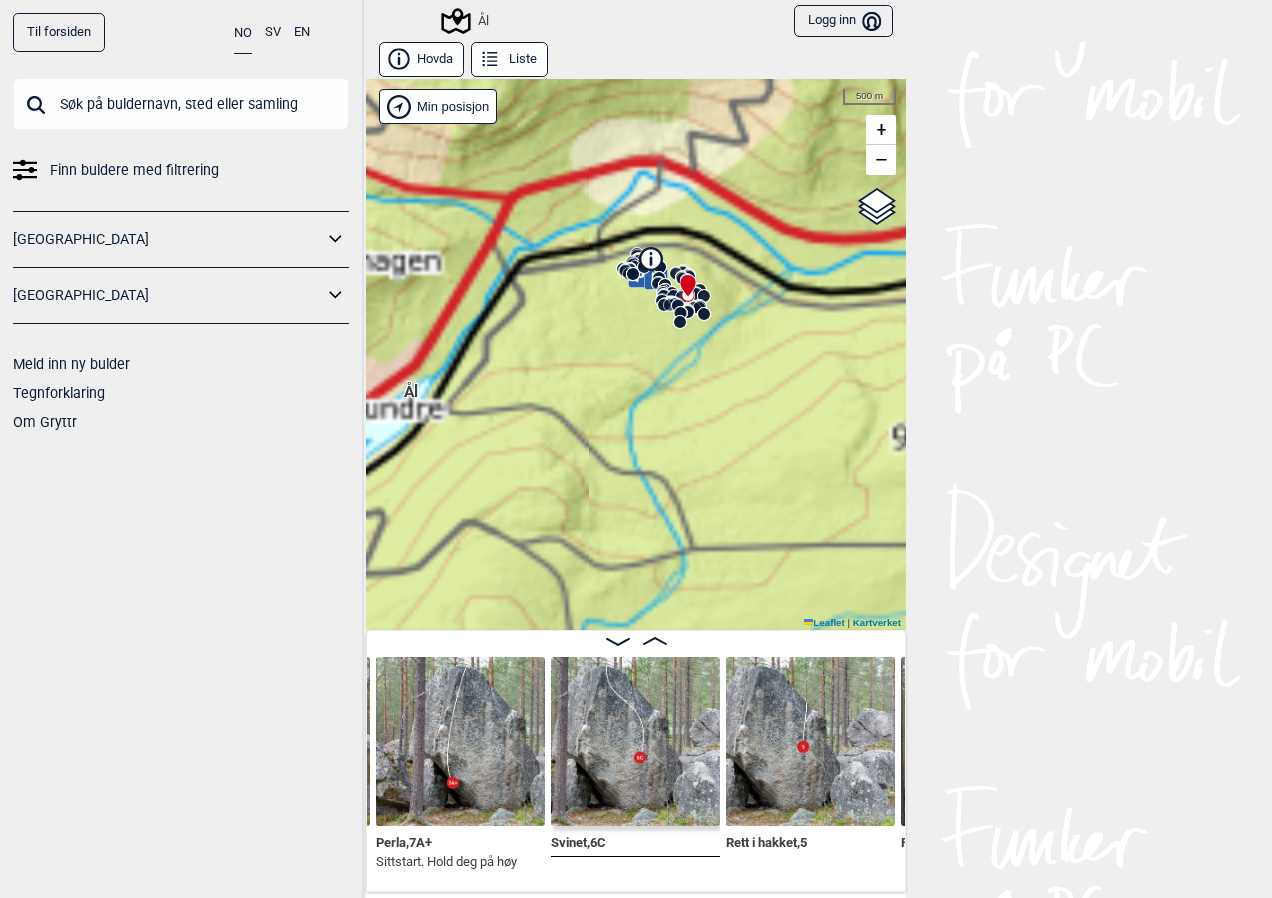 drag, startPoint x: 680, startPoint y: 354, endPoint x: 594, endPoint y: 505, distance: 173.77284 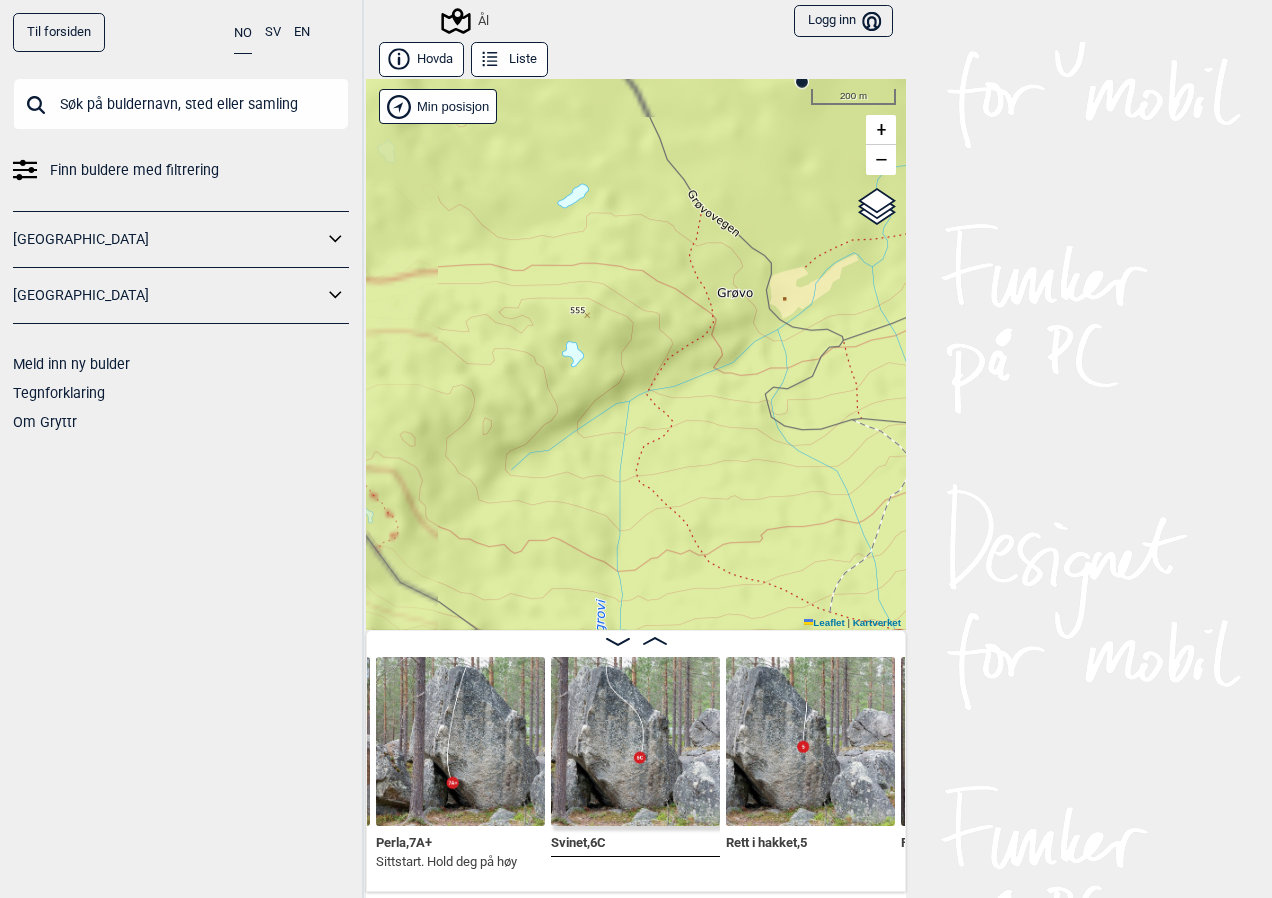 drag, startPoint x: 589, startPoint y: 372, endPoint x: 562, endPoint y: 660, distance: 289.26285 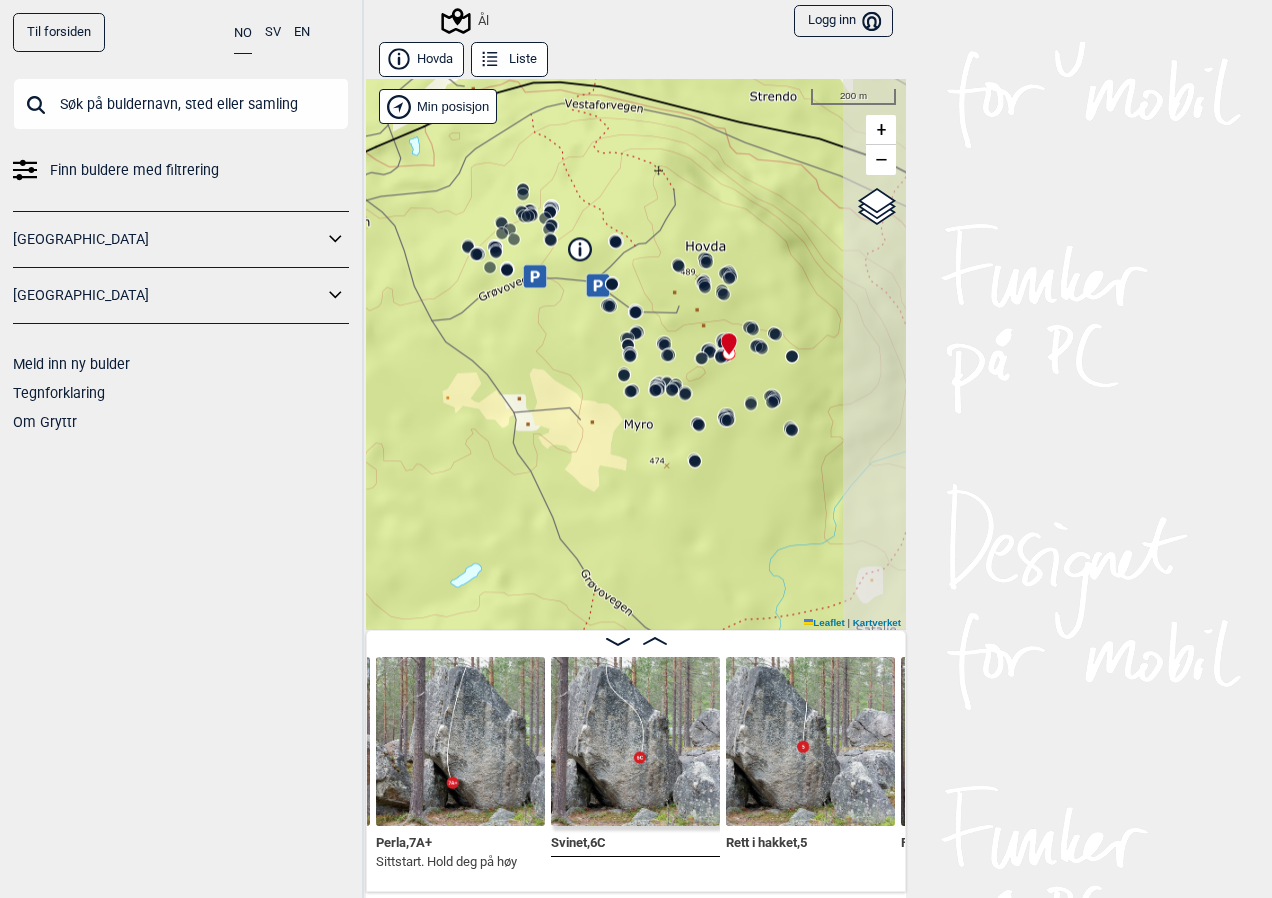 drag, startPoint x: 572, startPoint y: 481, endPoint x: 548, endPoint y: 518, distance: 44.102154 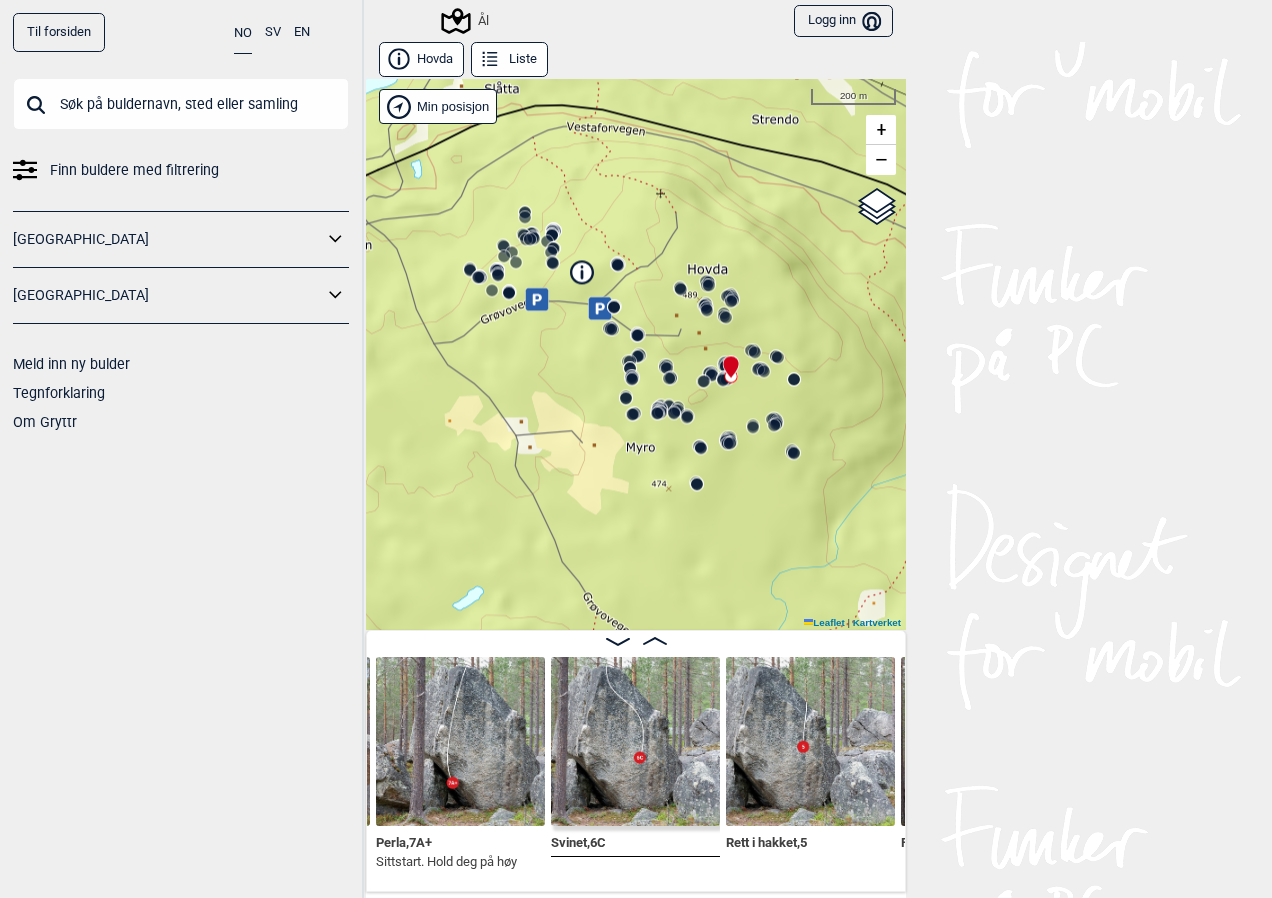 drag, startPoint x: 657, startPoint y: 272, endPoint x: 698, endPoint y: 337, distance: 76.8505 